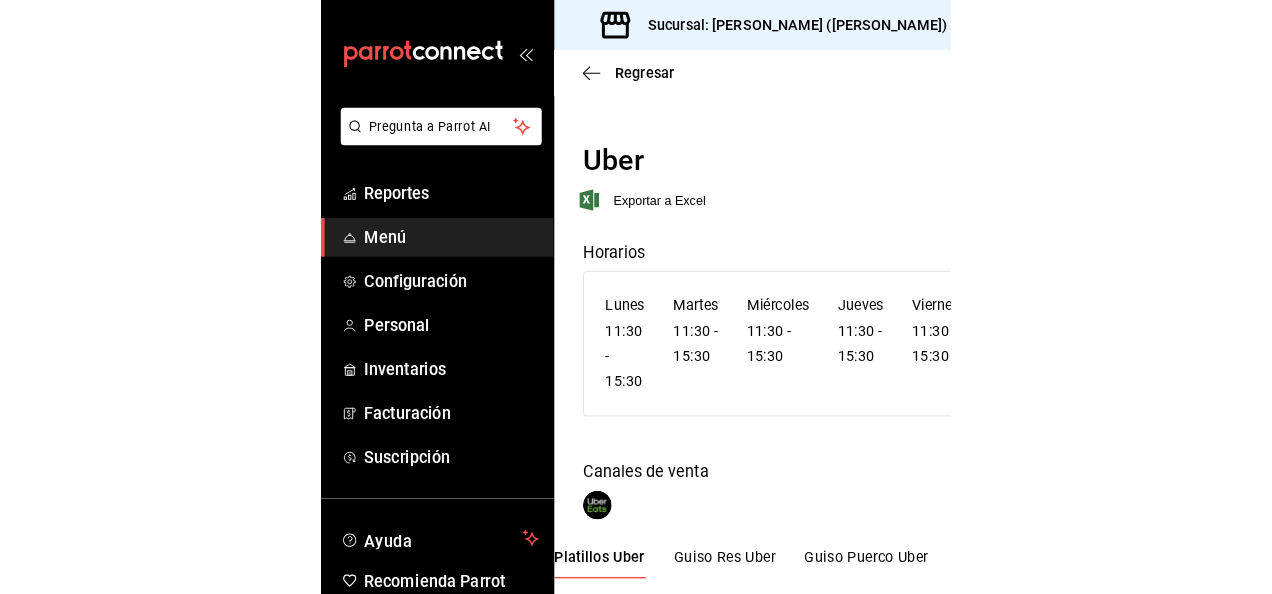 scroll, scrollTop: 0, scrollLeft: 0, axis: both 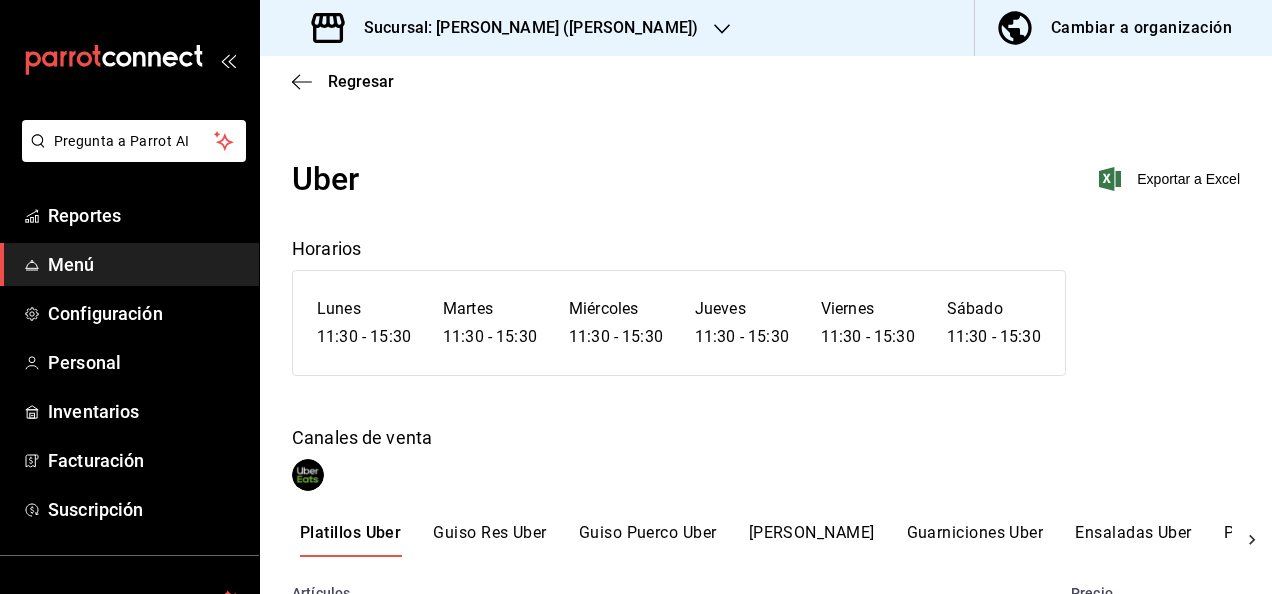 click on "Menú" at bounding box center [145, 264] 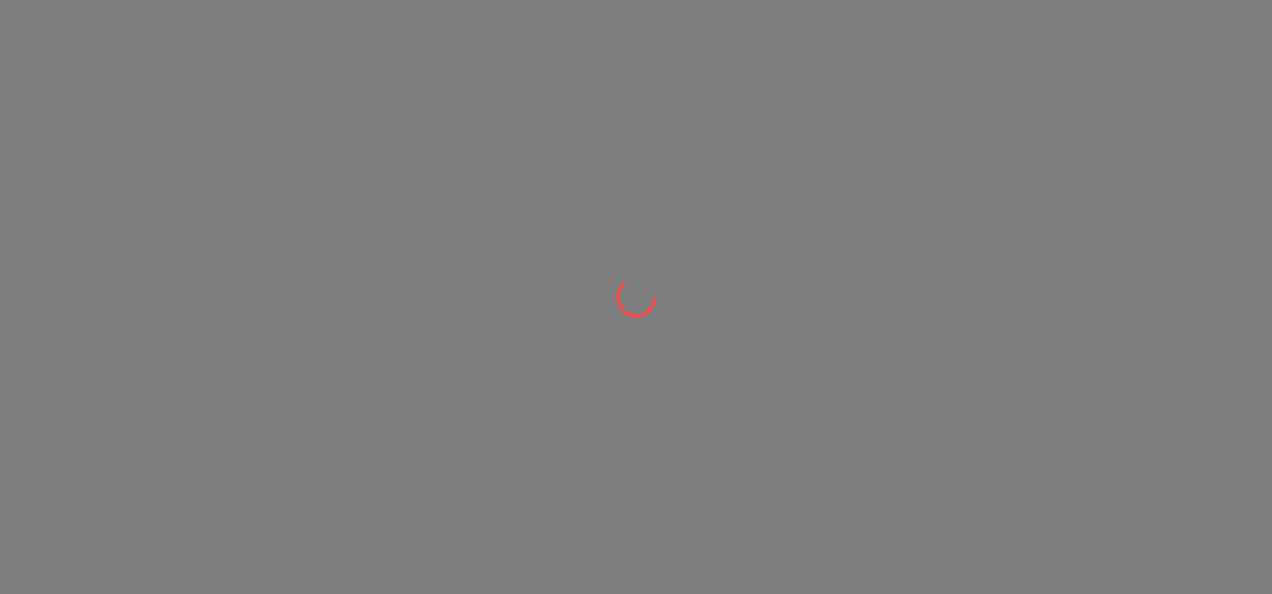 scroll, scrollTop: 0, scrollLeft: 0, axis: both 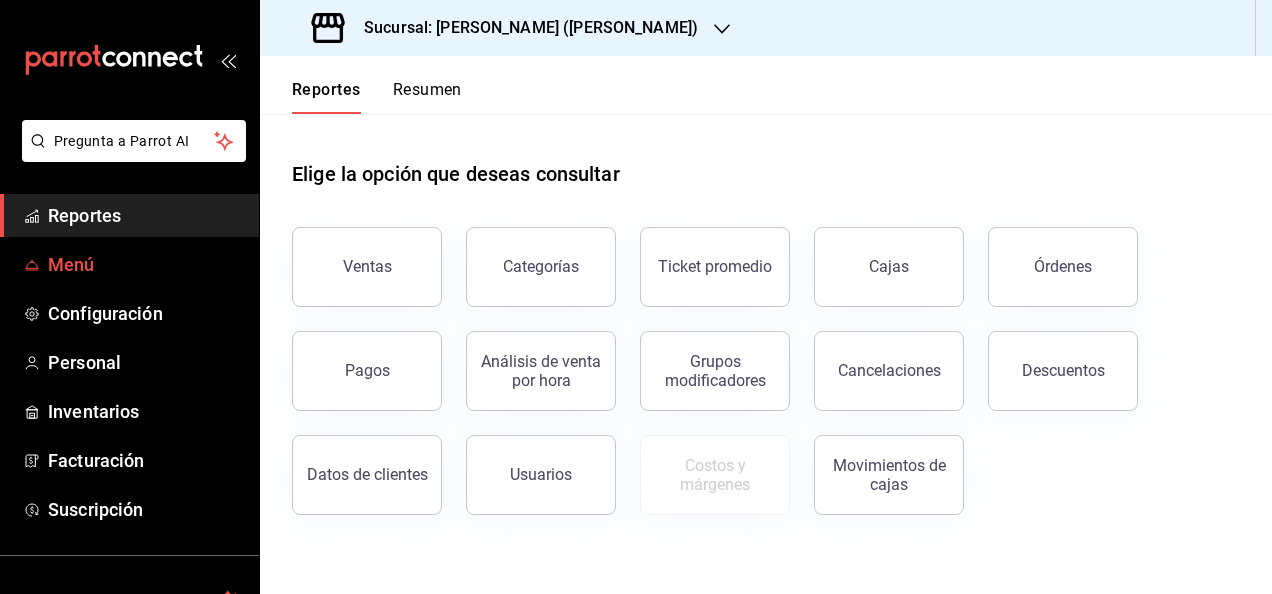 click on "Menú" at bounding box center [145, 264] 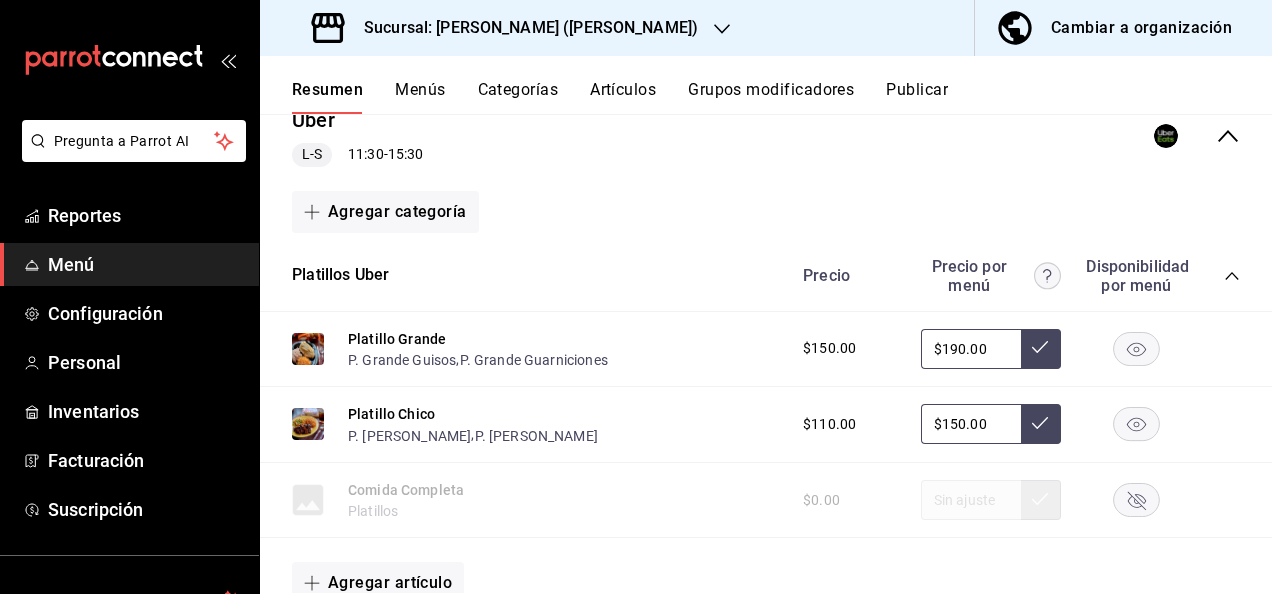 scroll, scrollTop: 306, scrollLeft: 0, axis: vertical 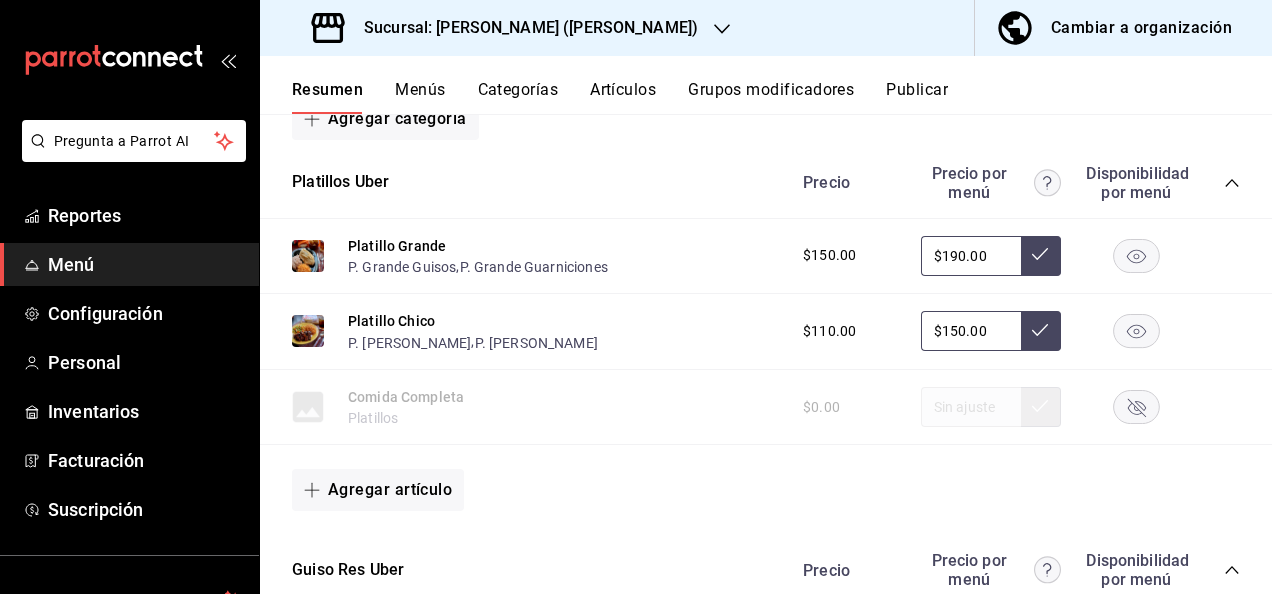 click 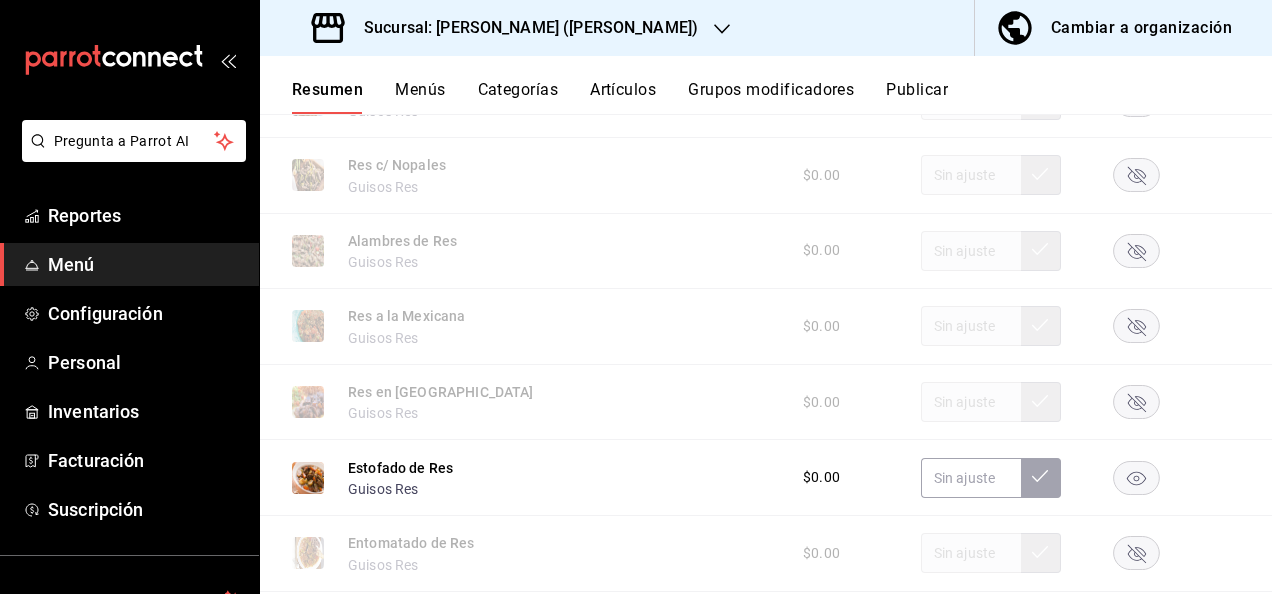 scroll, scrollTop: 906, scrollLeft: 0, axis: vertical 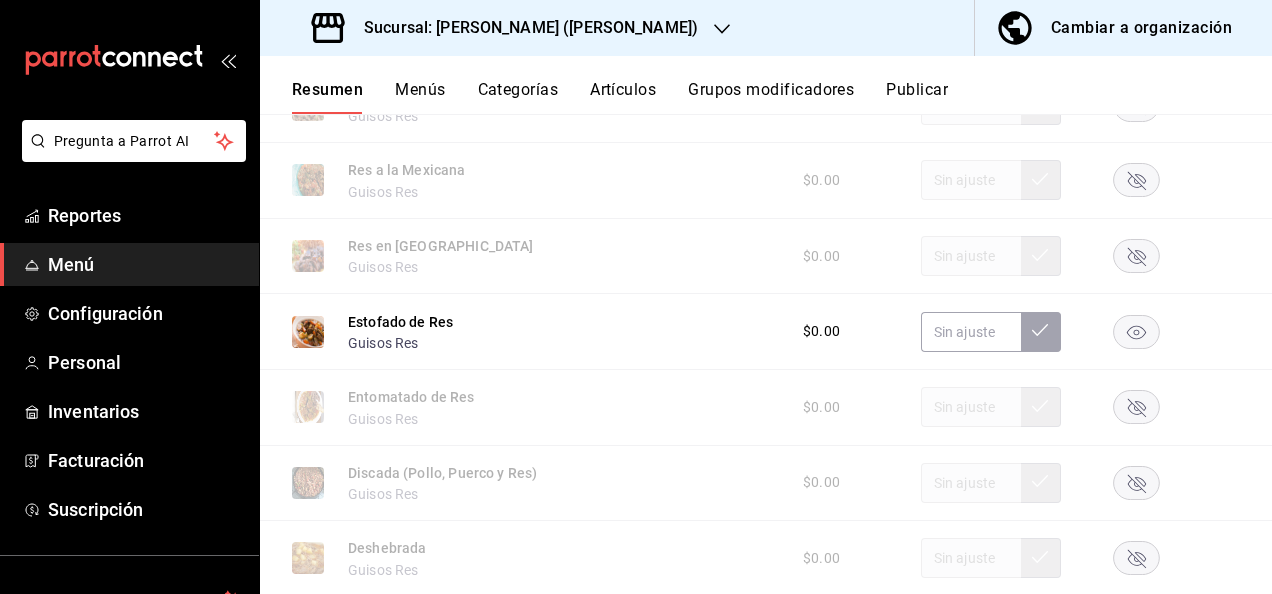 click 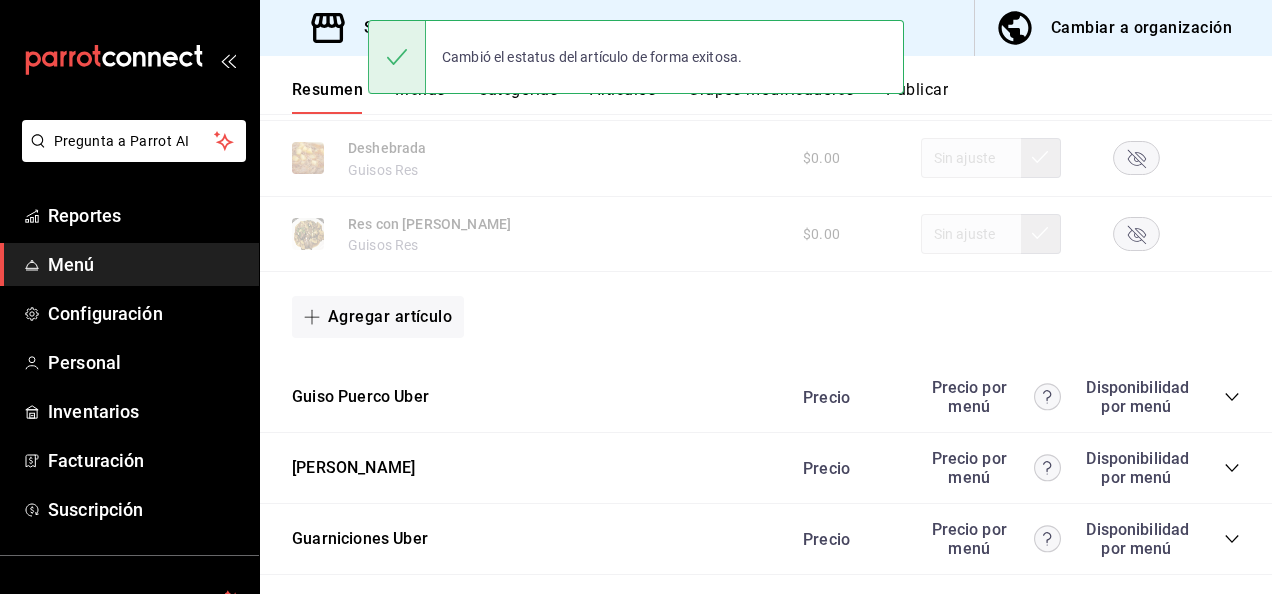 scroll, scrollTop: 1386, scrollLeft: 0, axis: vertical 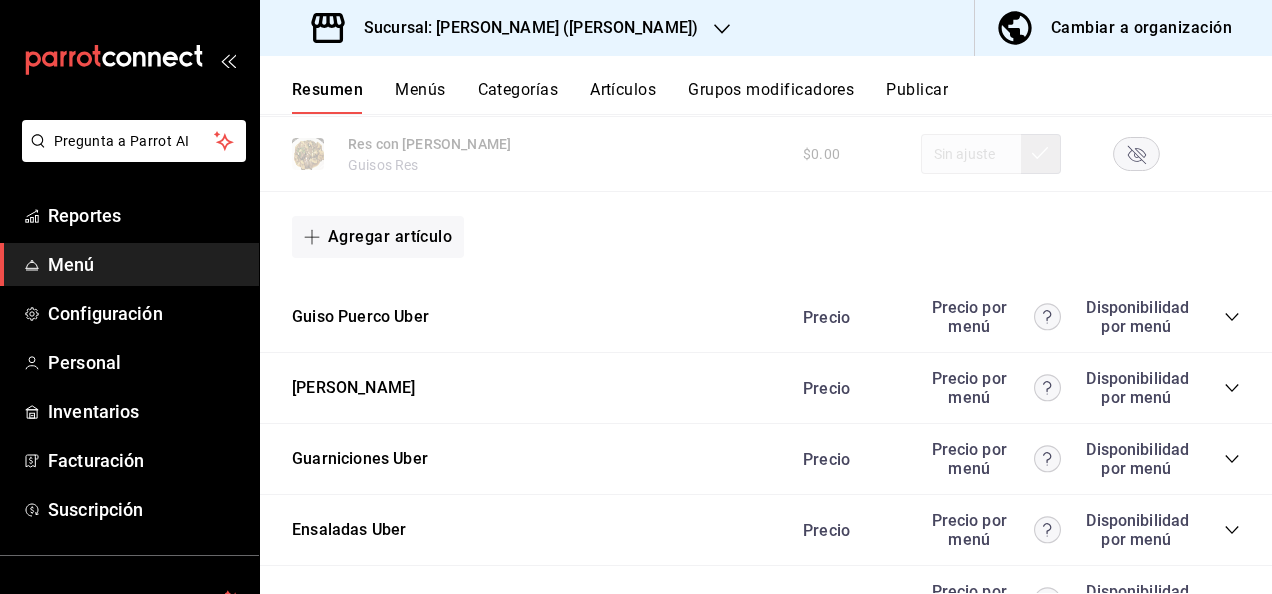 click 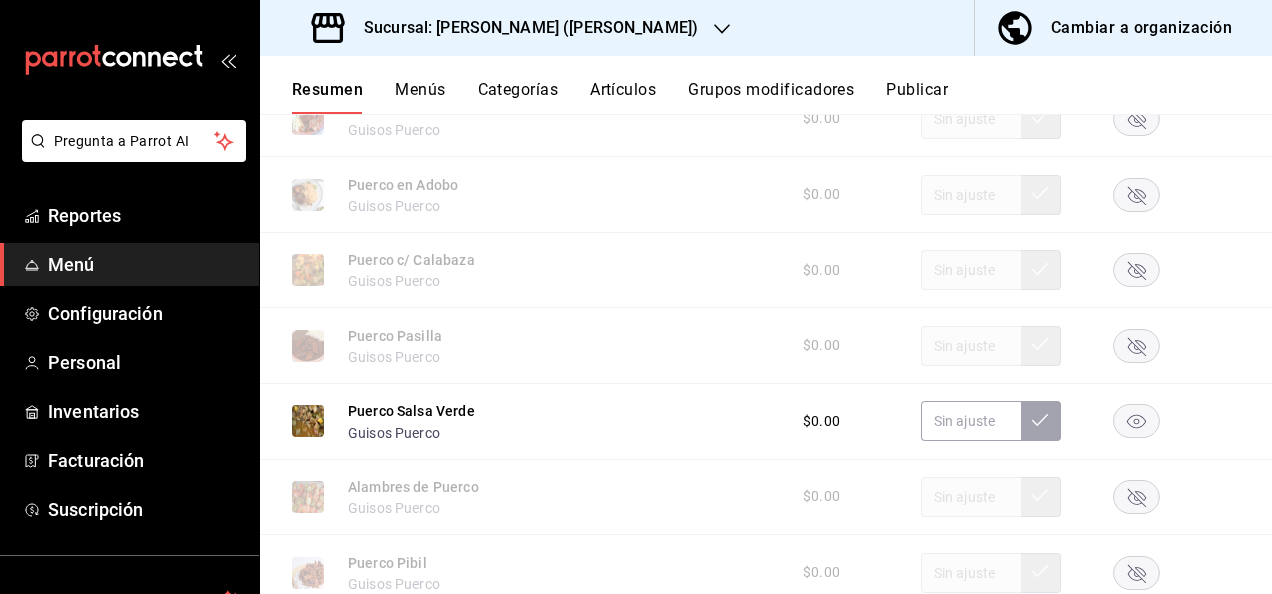 scroll, scrollTop: 2093, scrollLeft: 0, axis: vertical 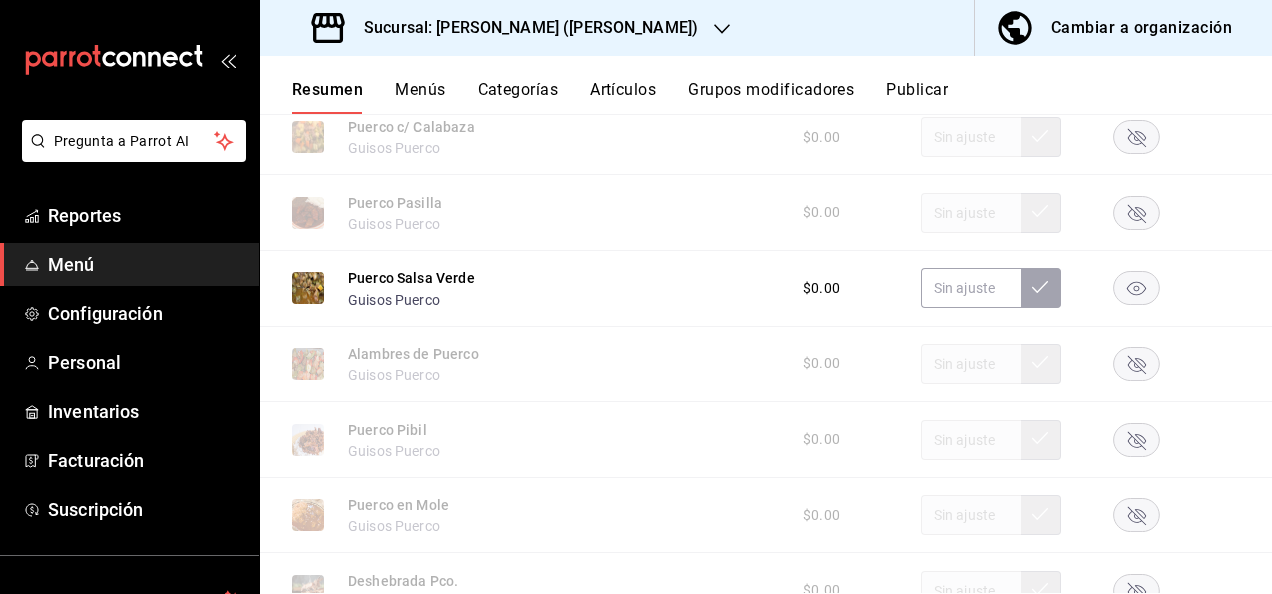 click 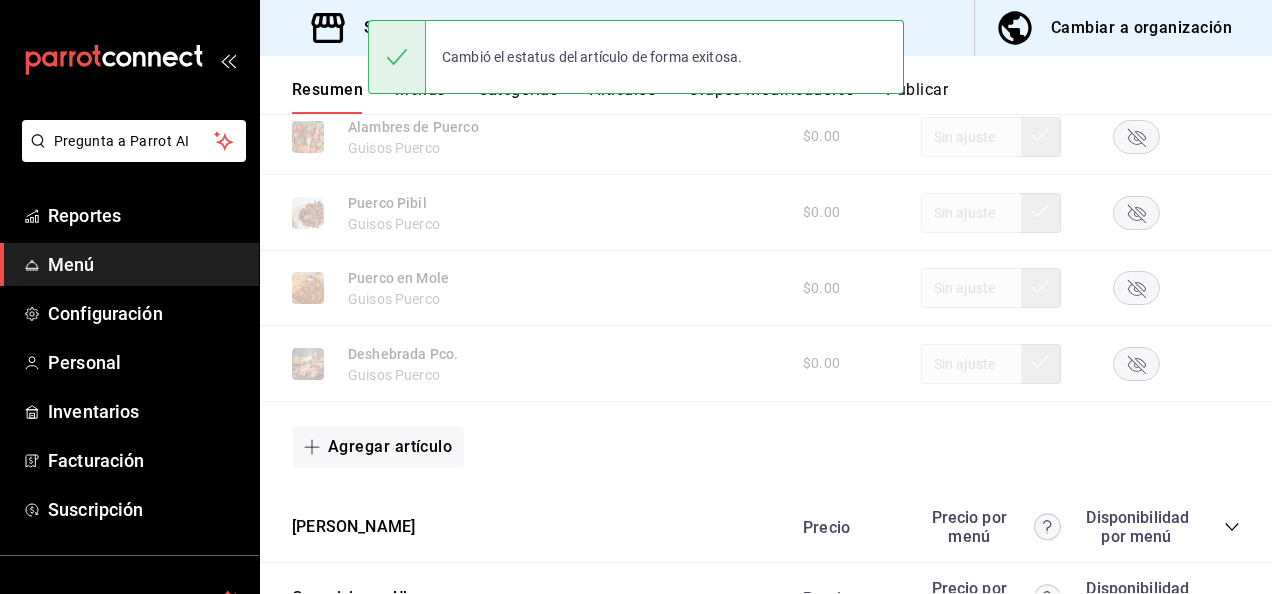 scroll, scrollTop: 2520, scrollLeft: 0, axis: vertical 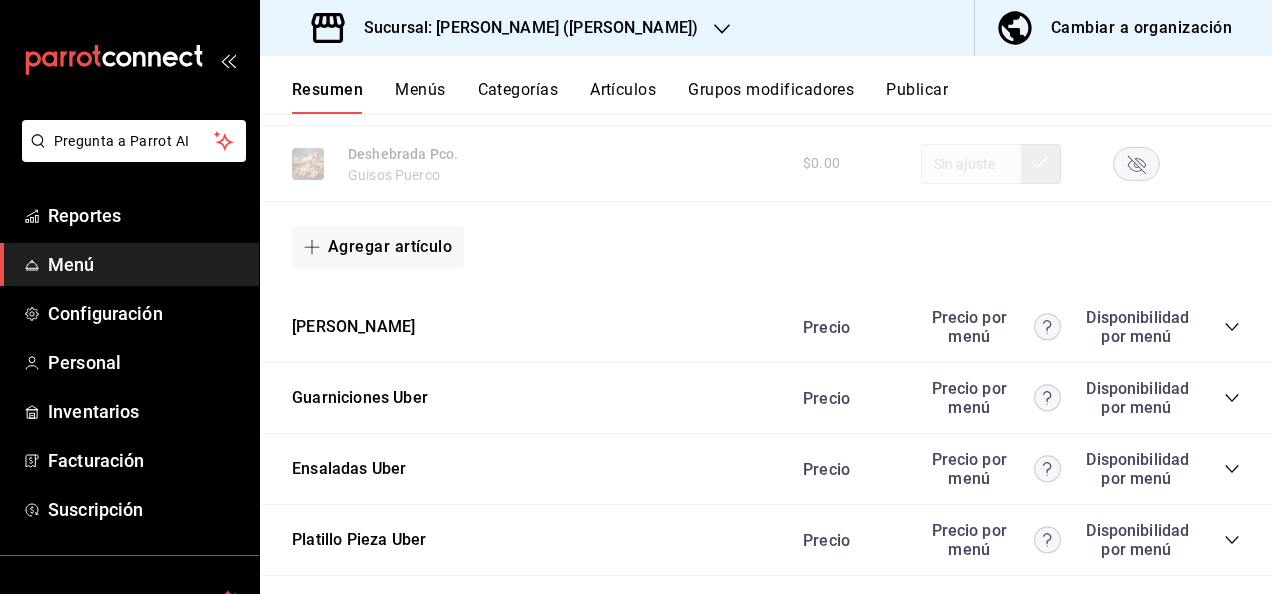 click 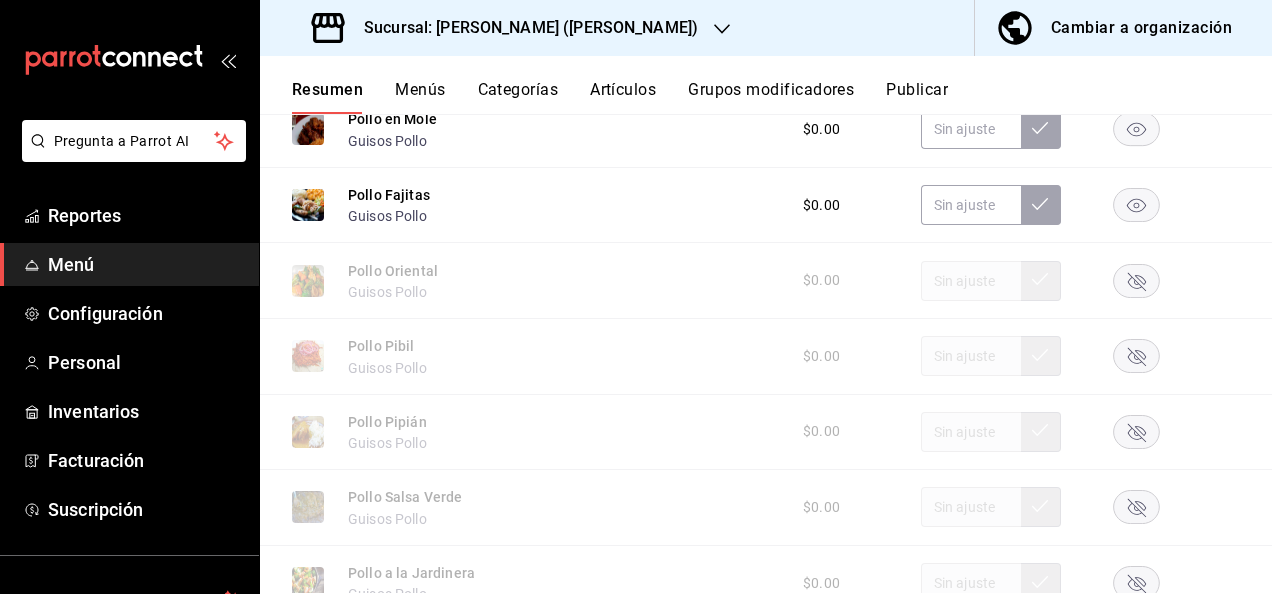 scroll, scrollTop: 3506, scrollLeft: 0, axis: vertical 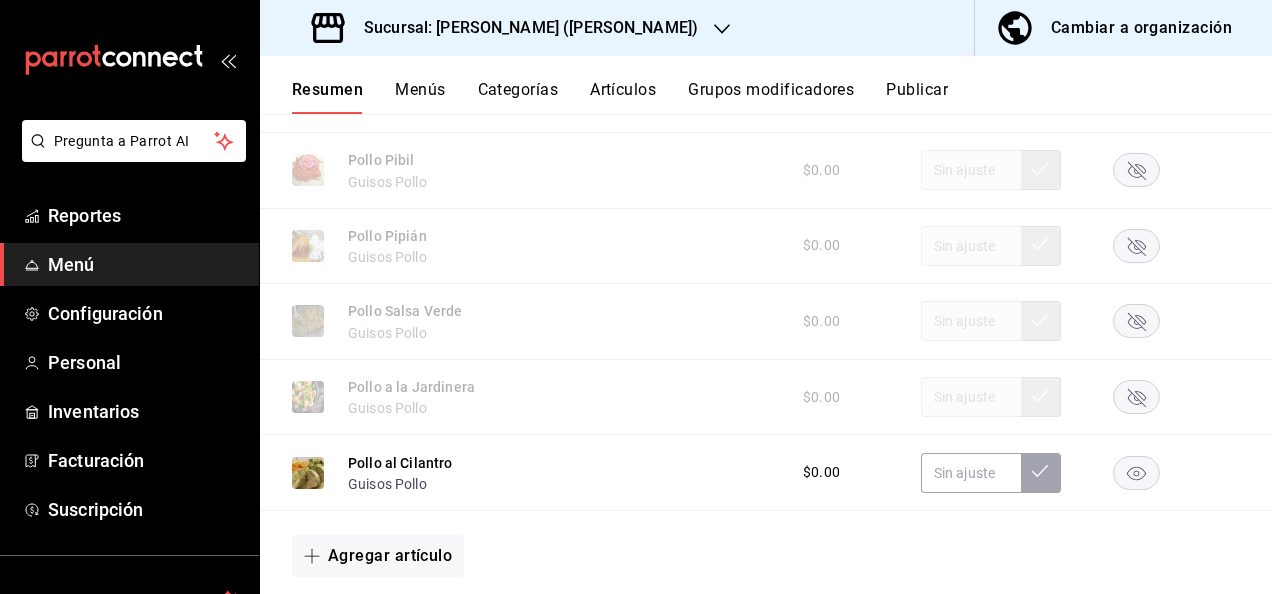 click 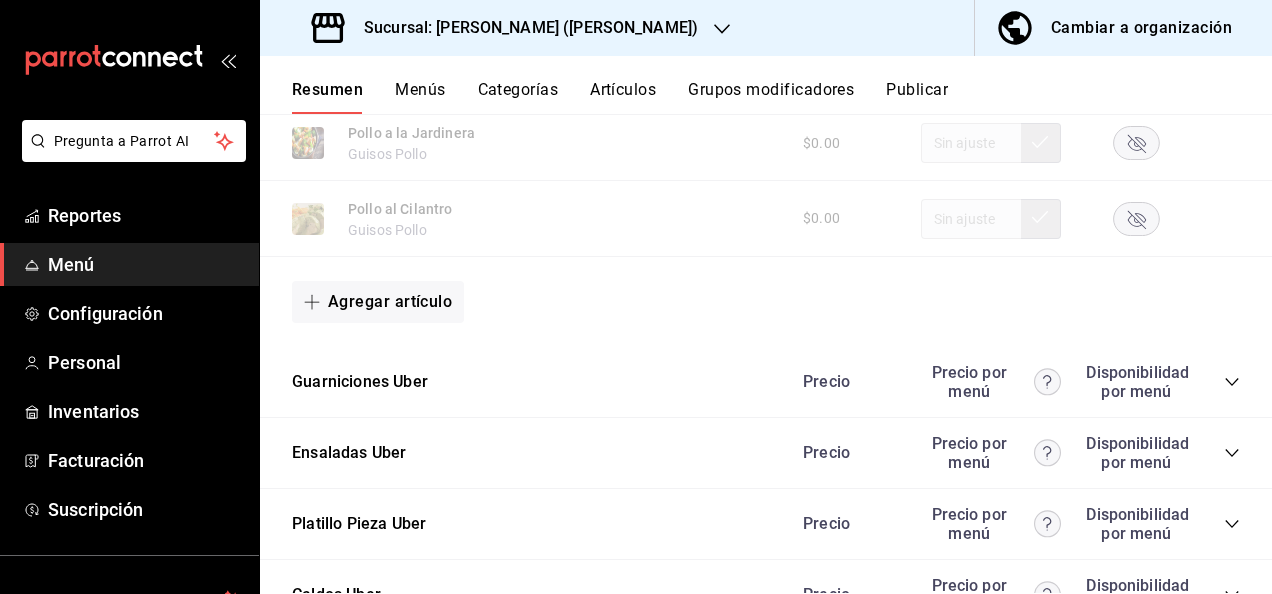 scroll, scrollTop: 3773, scrollLeft: 0, axis: vertical 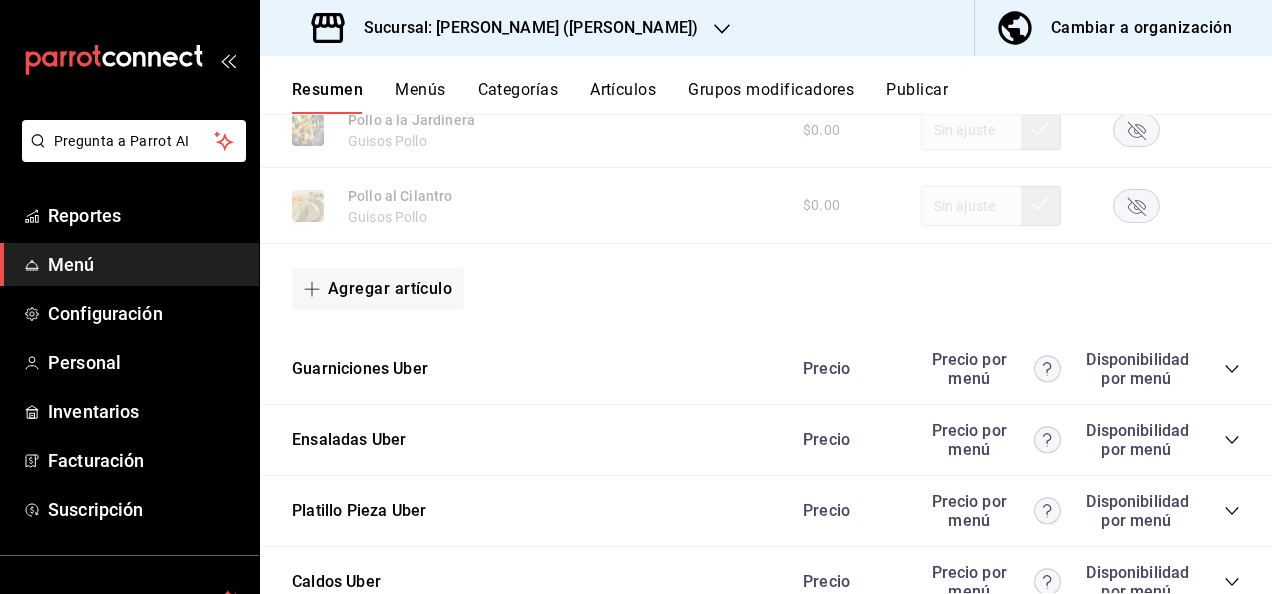 click 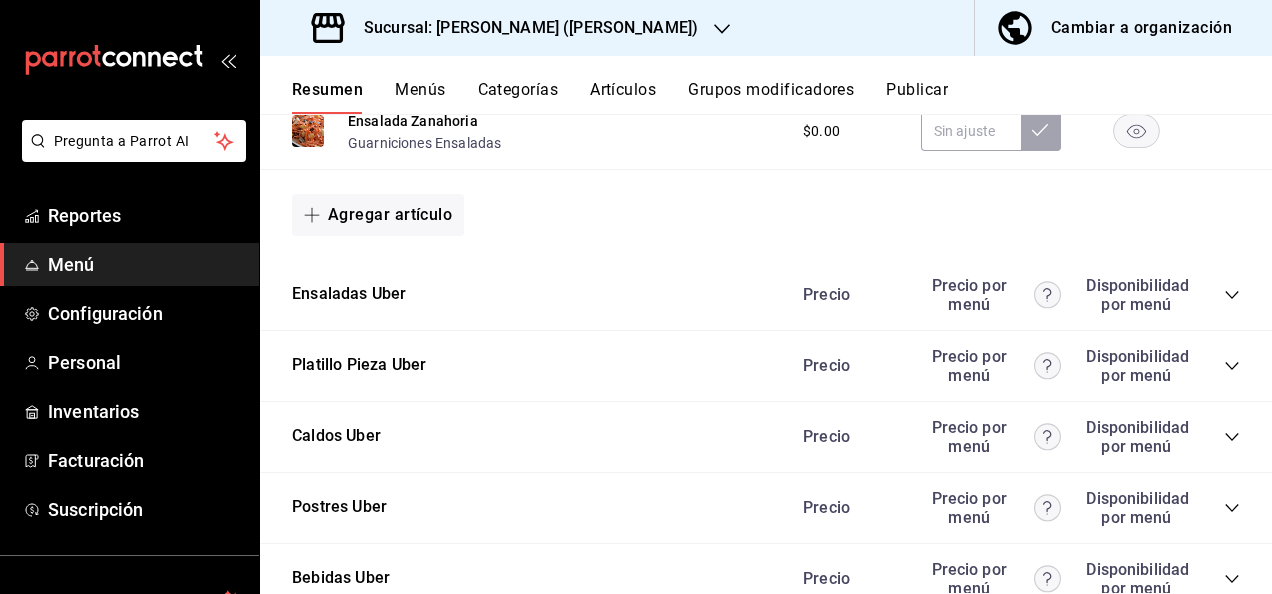 scroll, scrollTop: 5380, scrollLeft: 0, axis: vertical 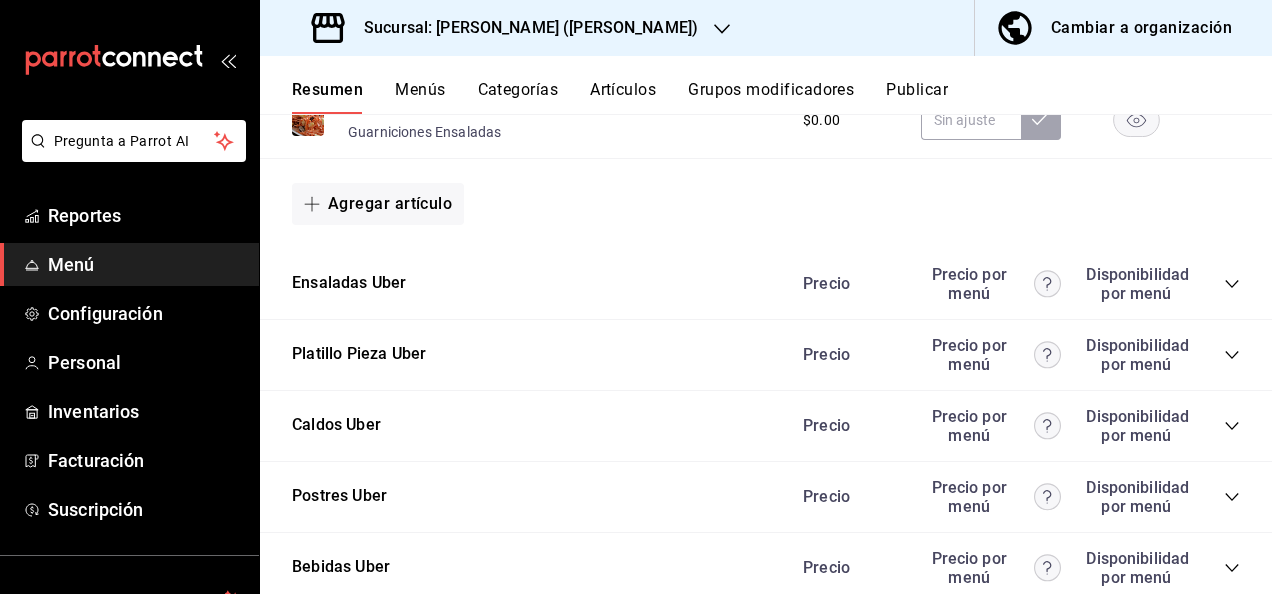 click 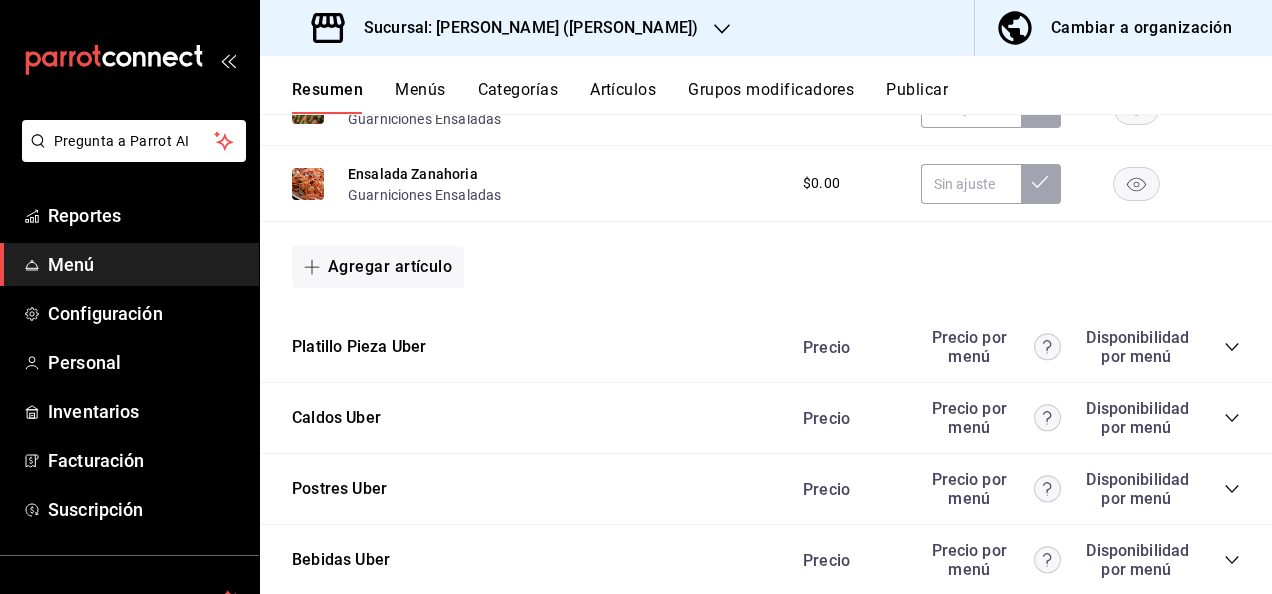 scroll, scrollTop: 5873, scrollLeft: 0, axis: vertical 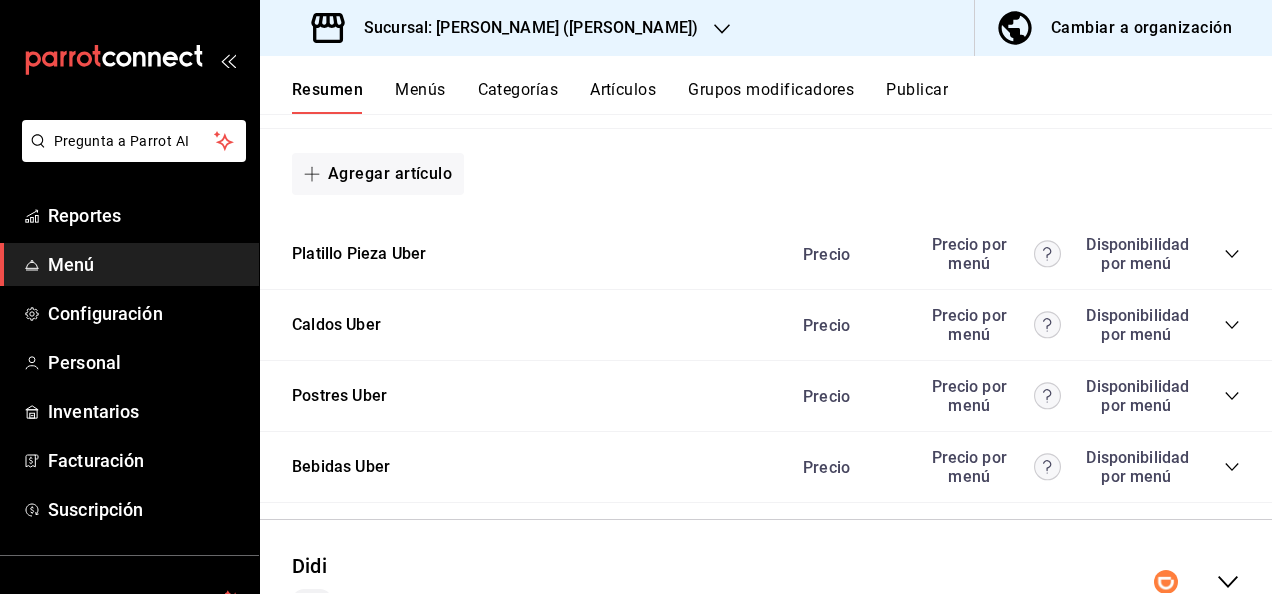 click 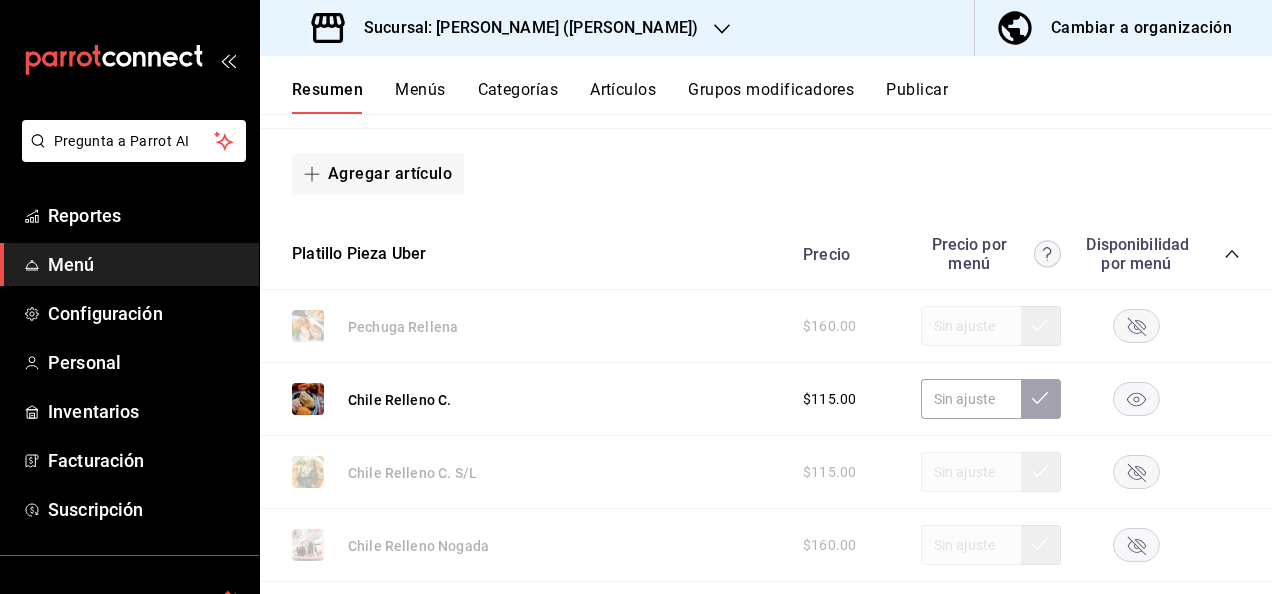 click 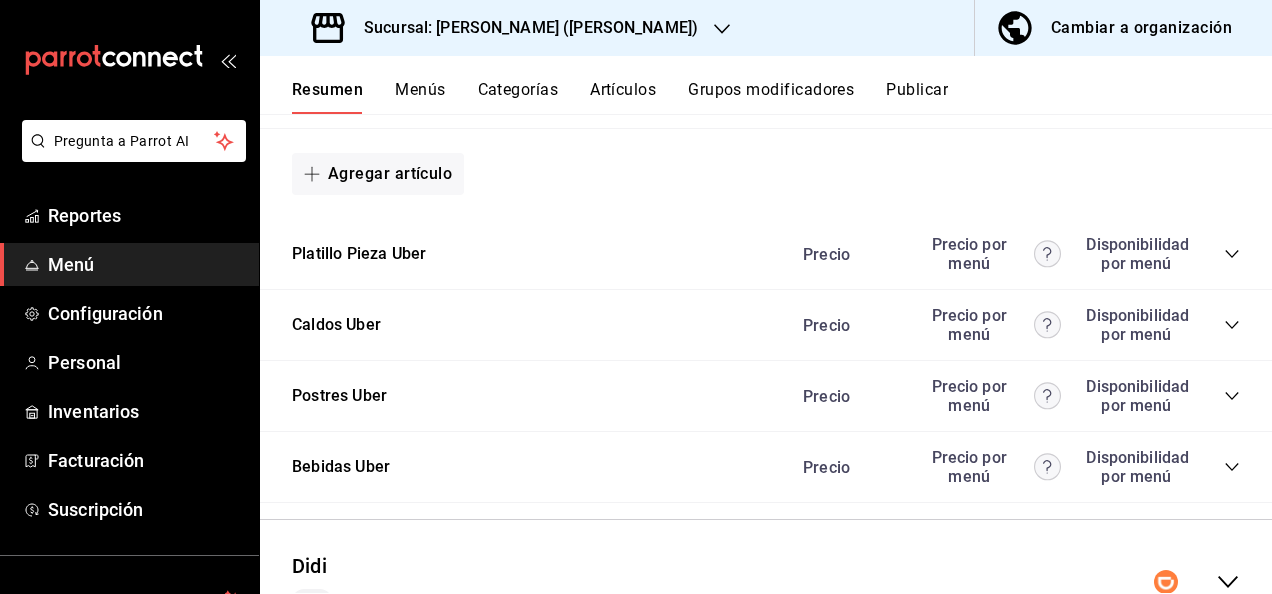 click 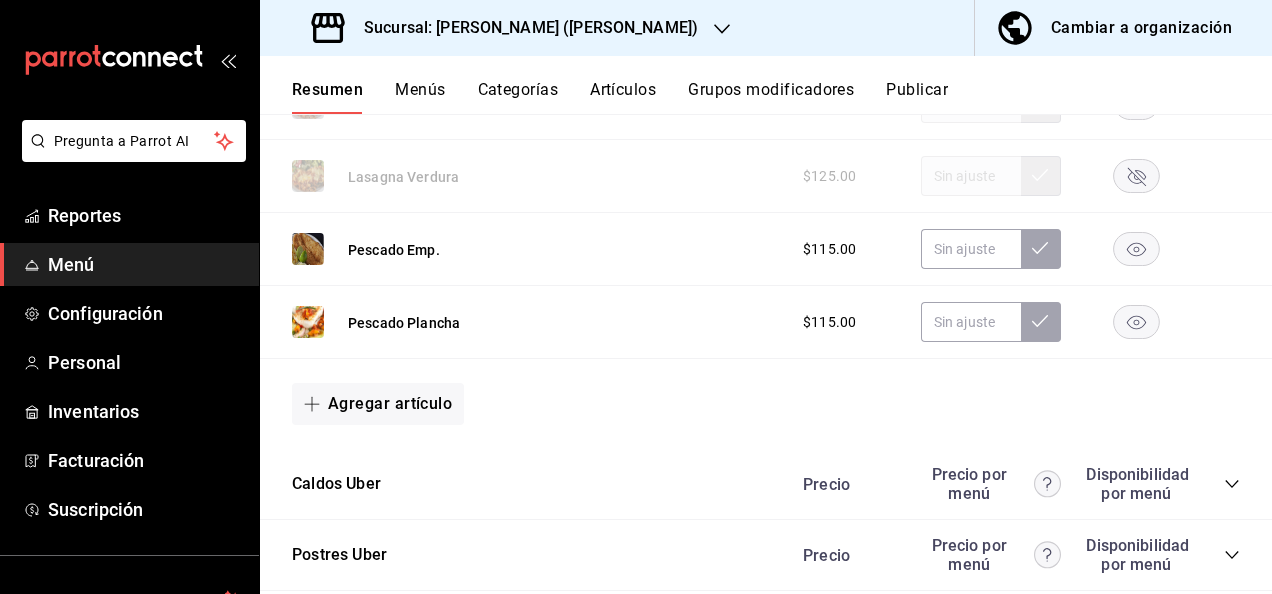 scroll, scrollTop: 6980, scrollLeft: 0, axis: vertical 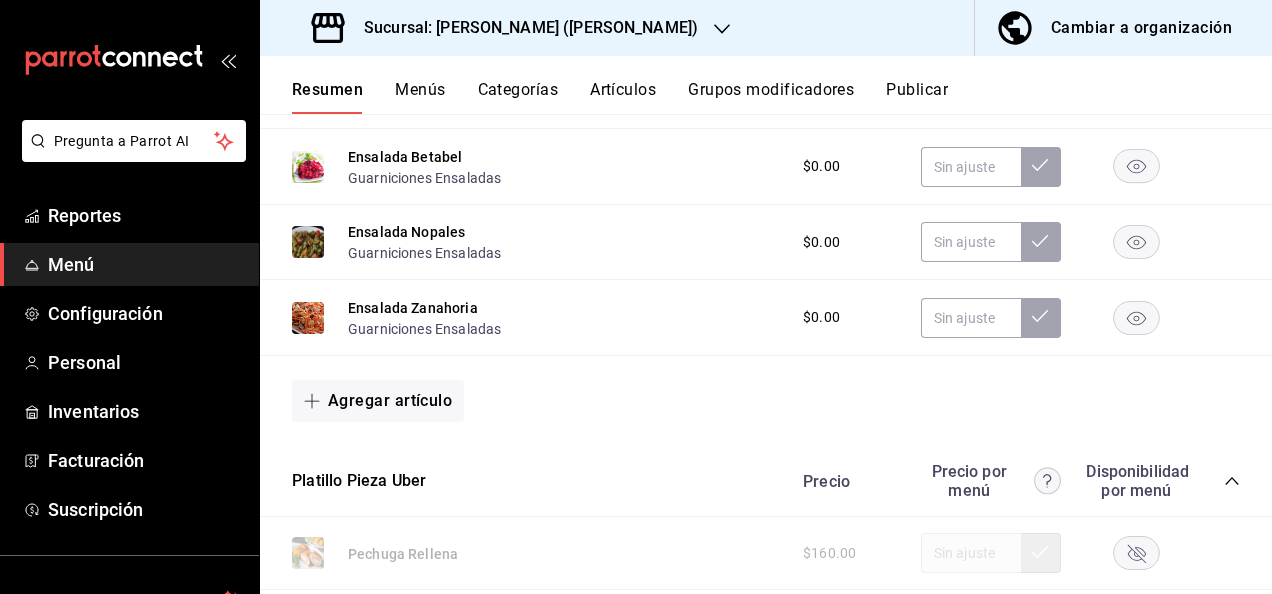 click 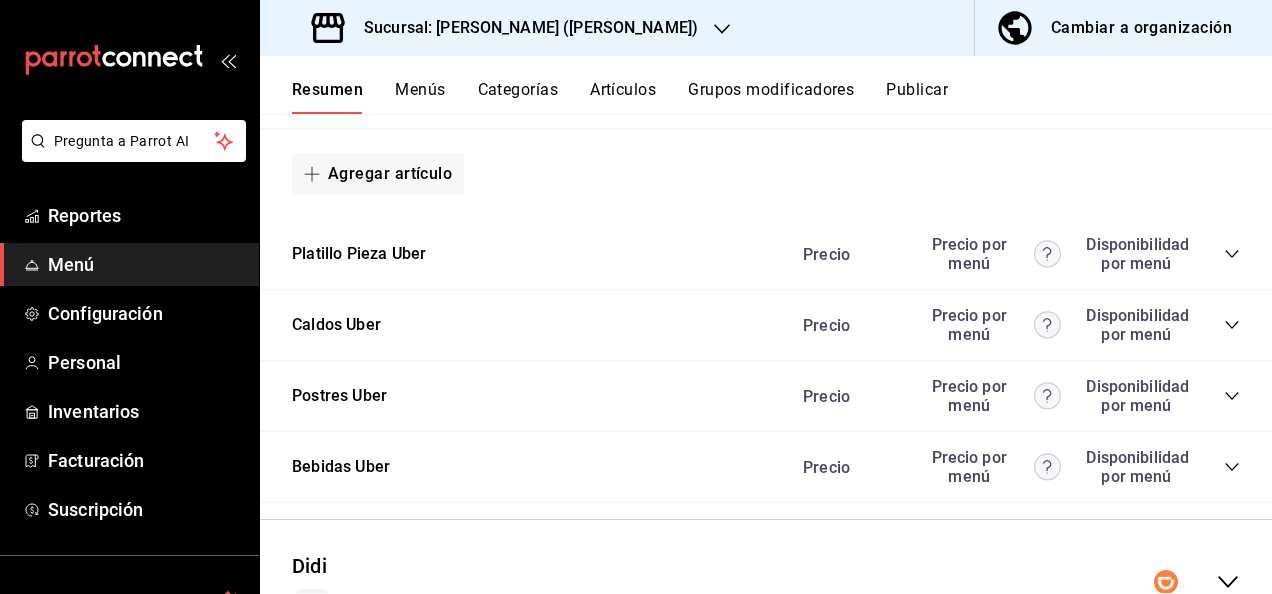 scroll, scrollTop: 5953, scrollLeft: 0, axis: vertical 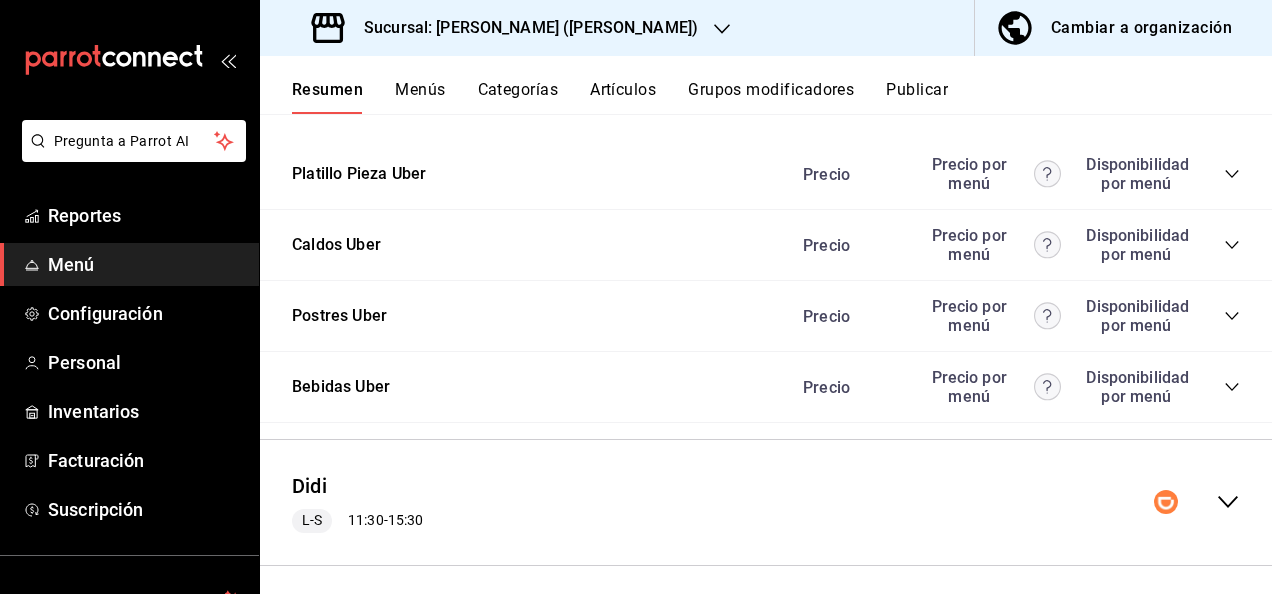 click 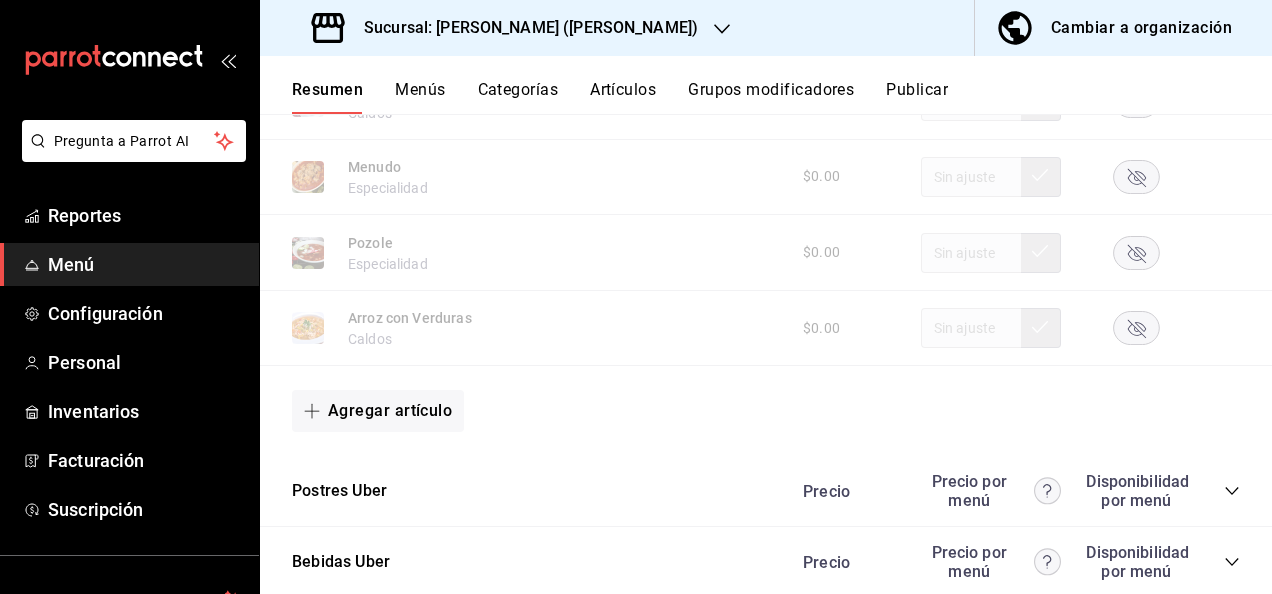 scroll, scrollTop: 8020, scrollLeft: 0, axis: vertical 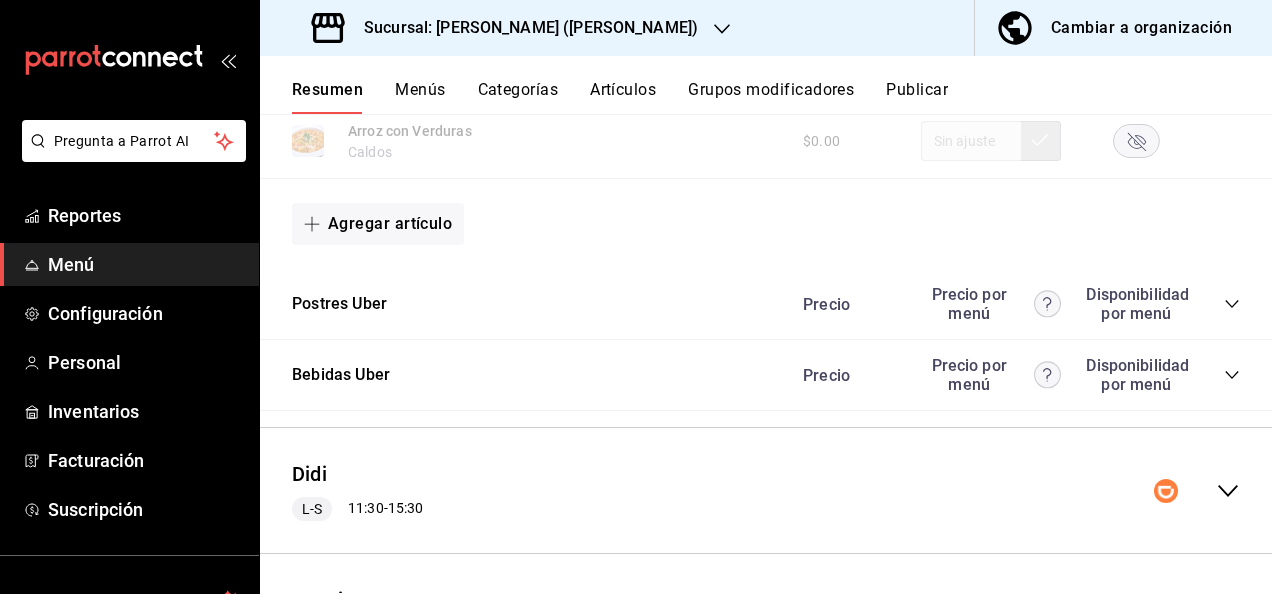 click 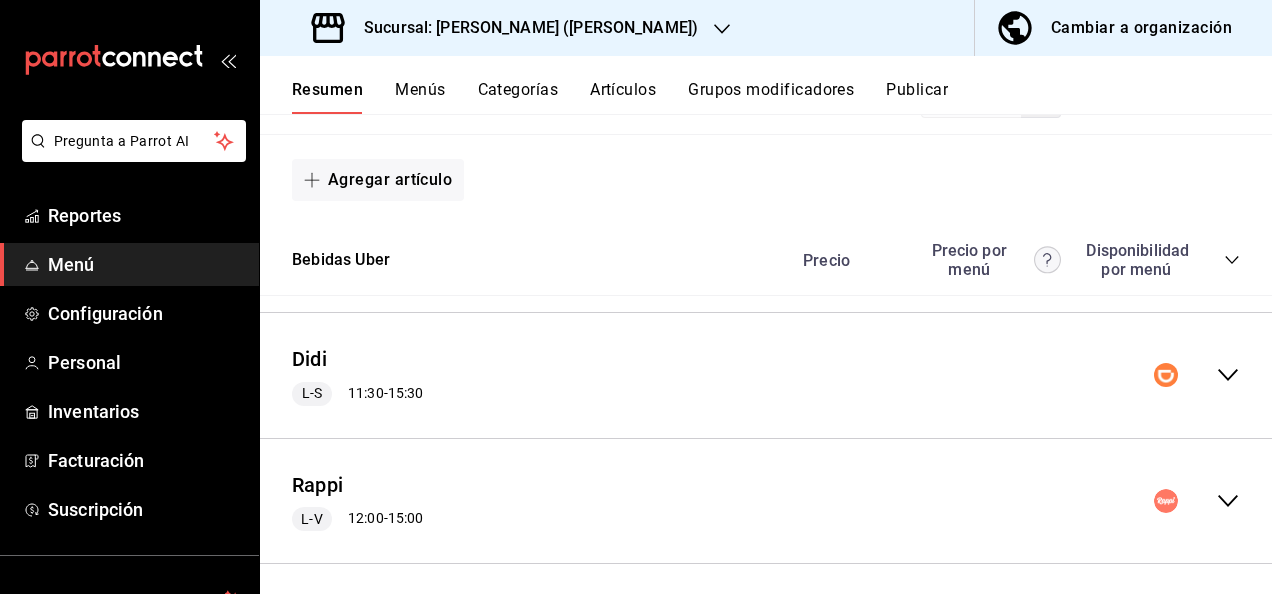 scroll, scrollTop: 10140, scrollLeft: 0, axis: vertical 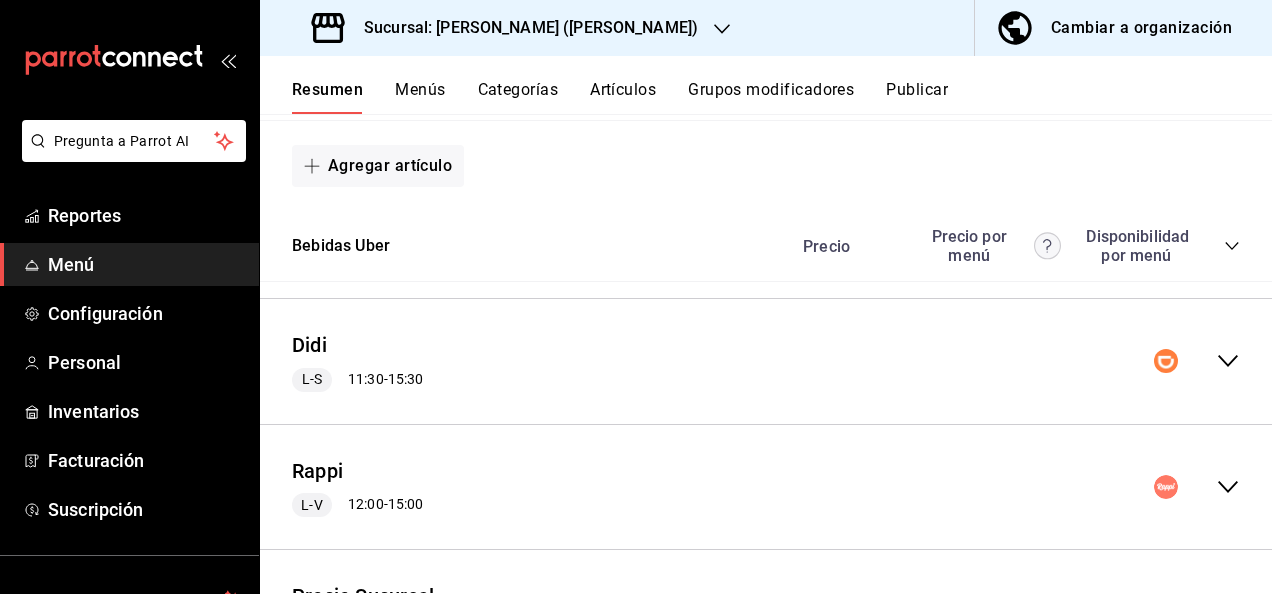 click 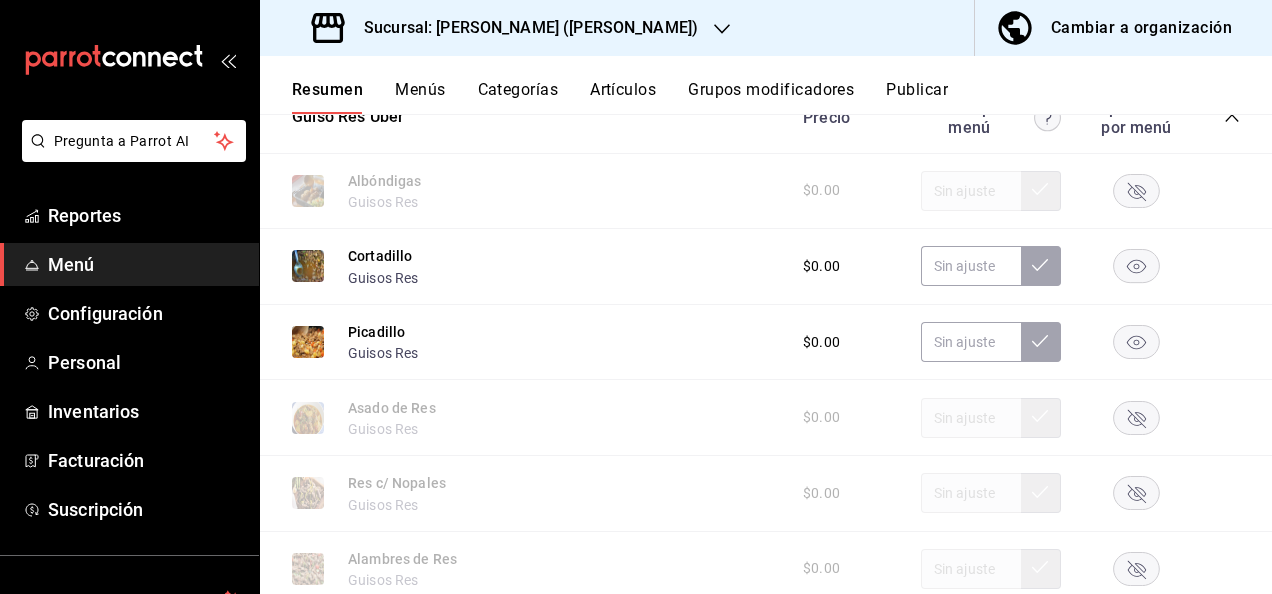 scroll, scrollTop: 21, scrollLeft: 0, axis: vertical 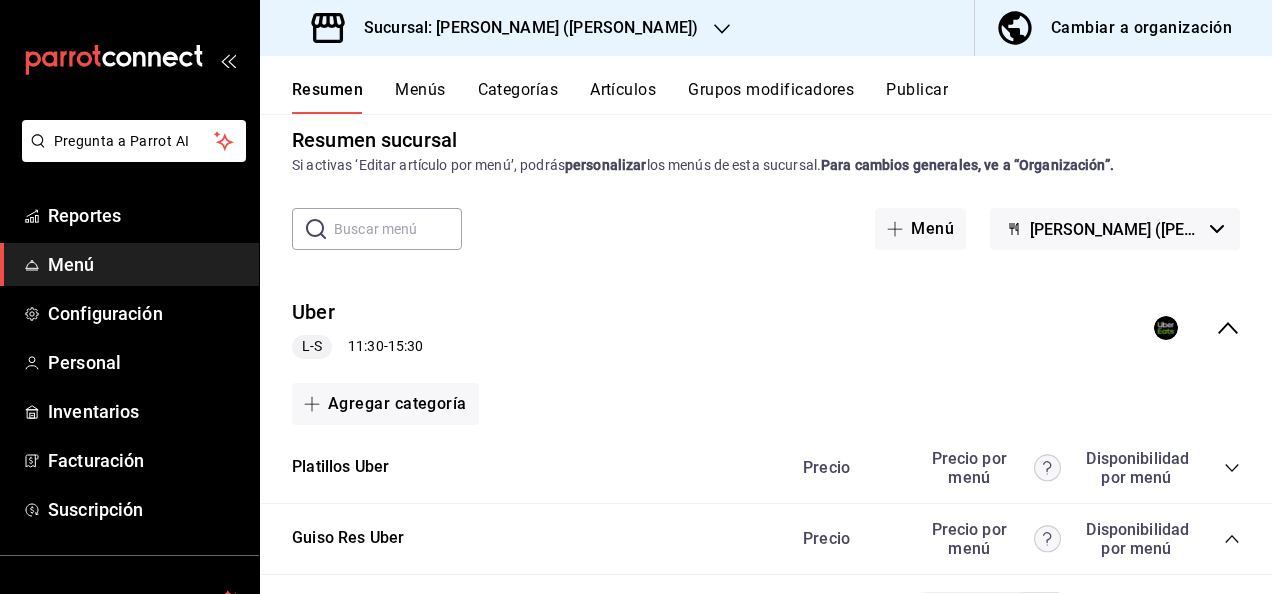 click on "Publicar" at bounding box center [917, 97] 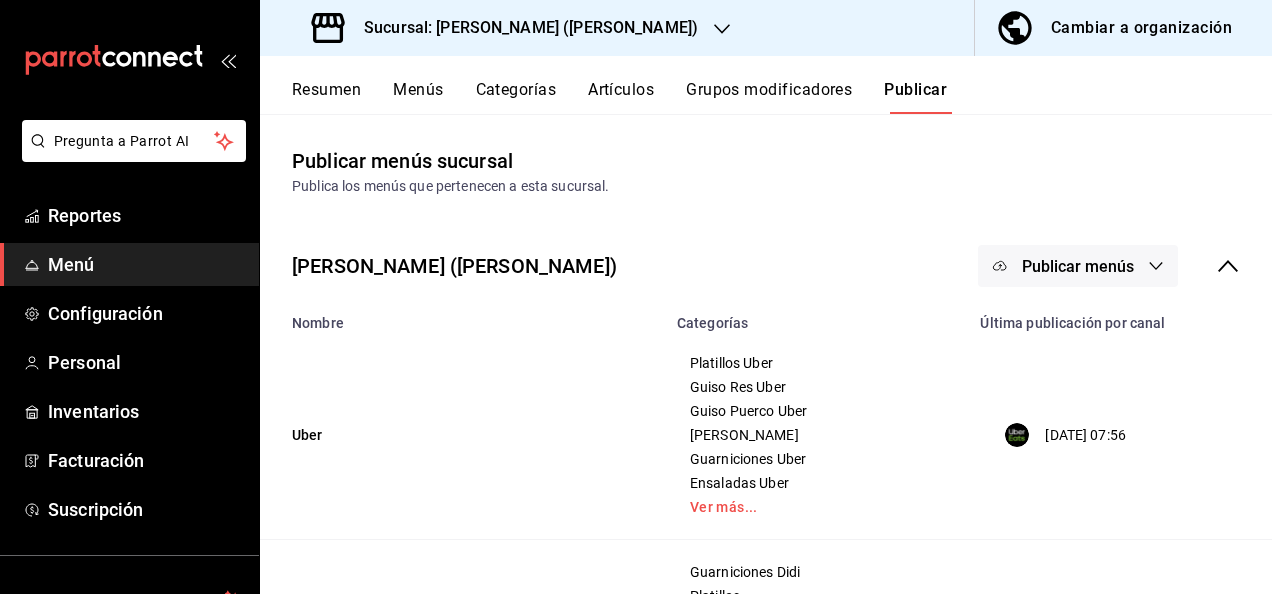 click on "Publicar menús" at bounding box center (1078, 266) 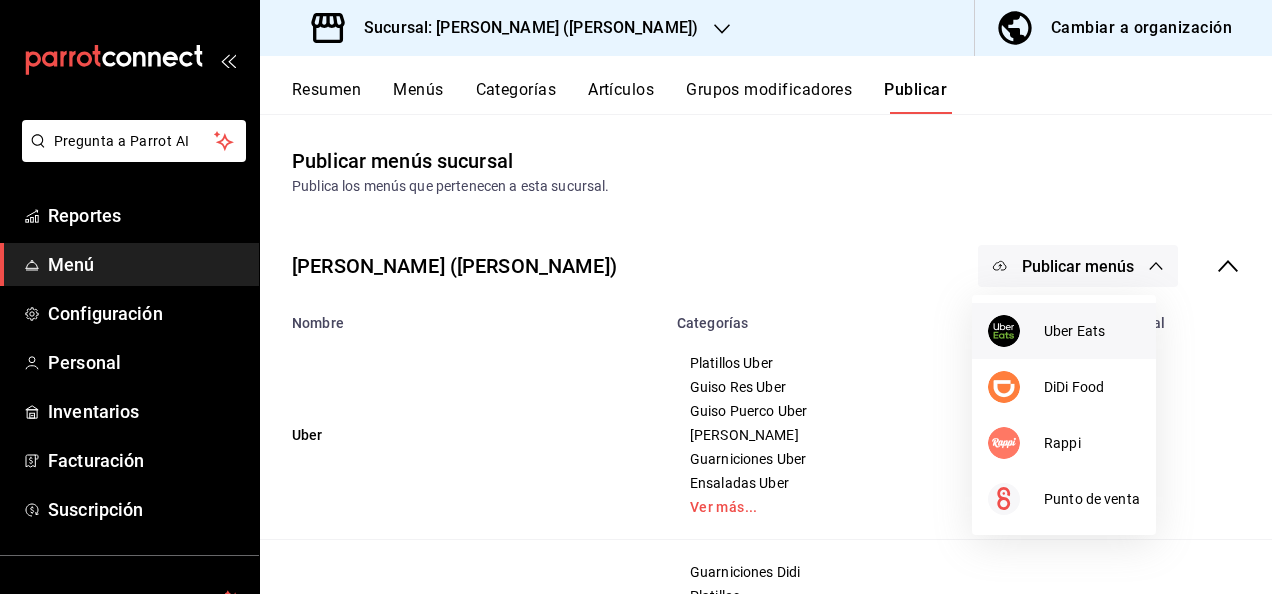 click on "Uber Eats" at bounding box center [1092, 331] 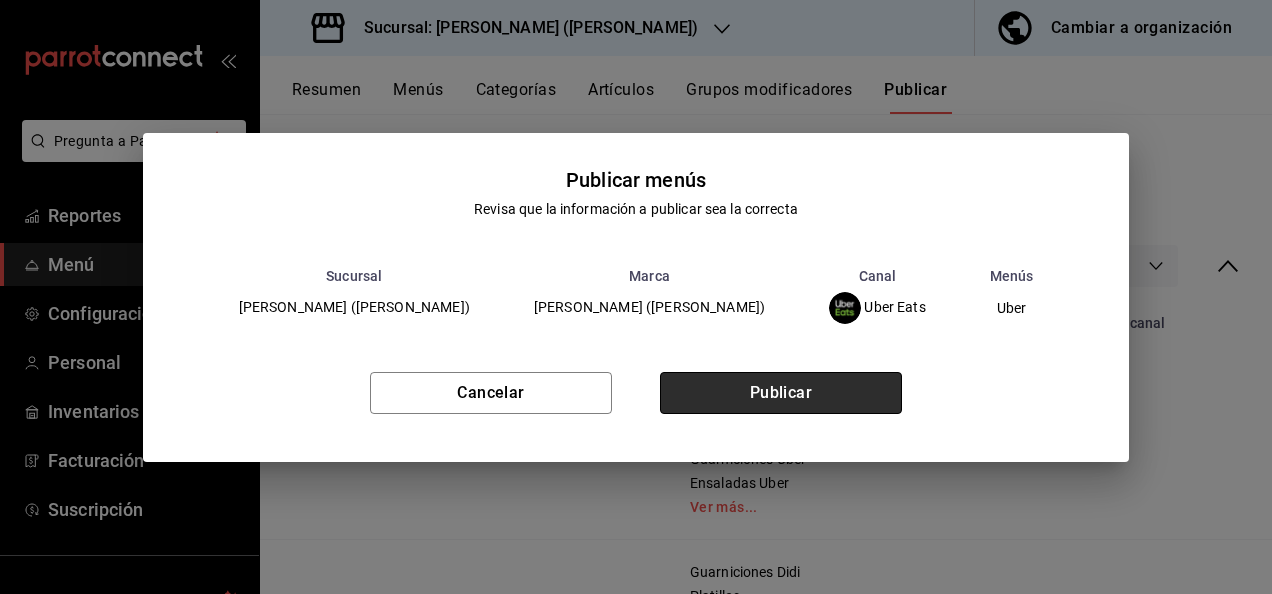 click on "Publicar" at bounding box center [781, 393] 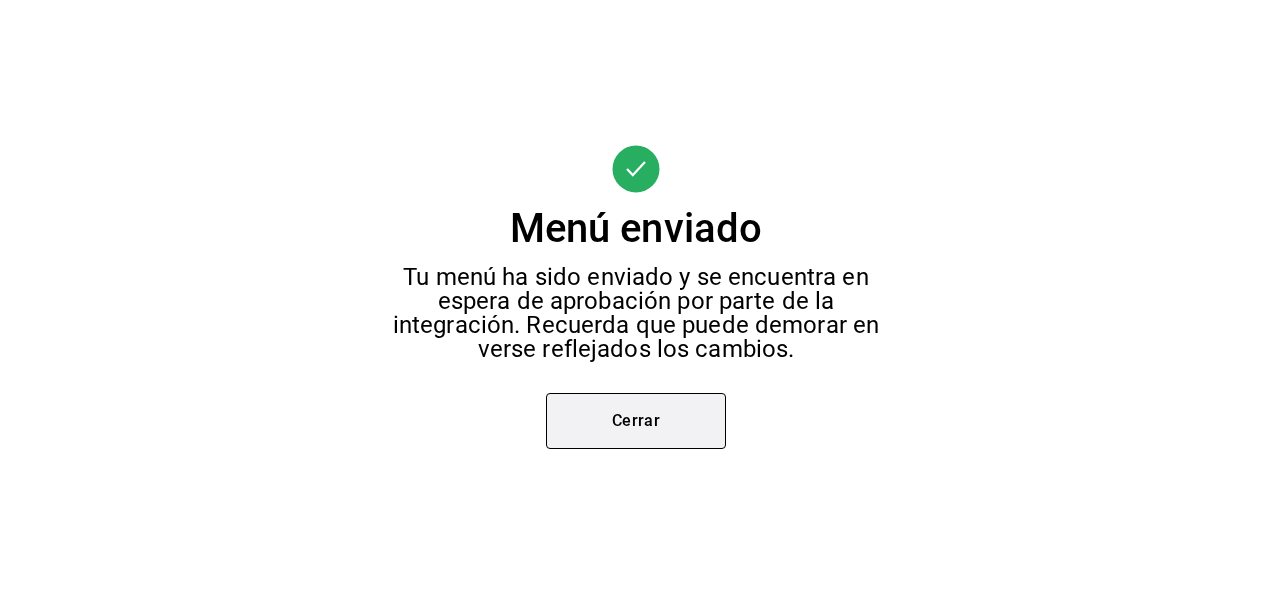 click on "Cerrar" at bounding box center (636, 421) 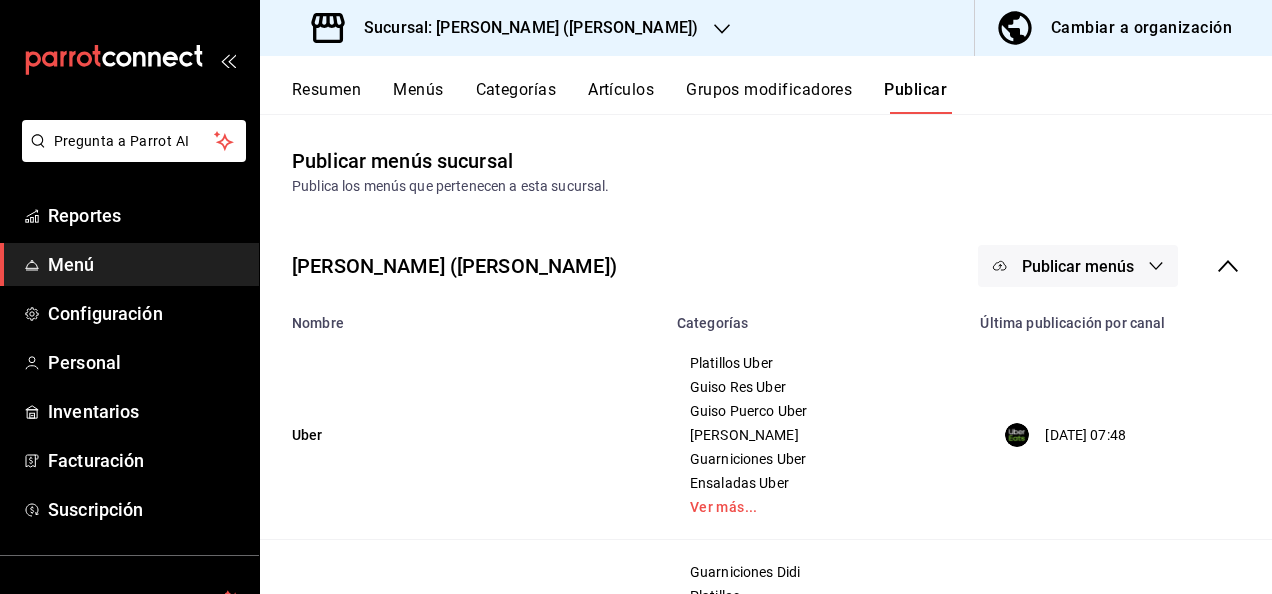 click on "Resumen" at bounding box center [326, 97] 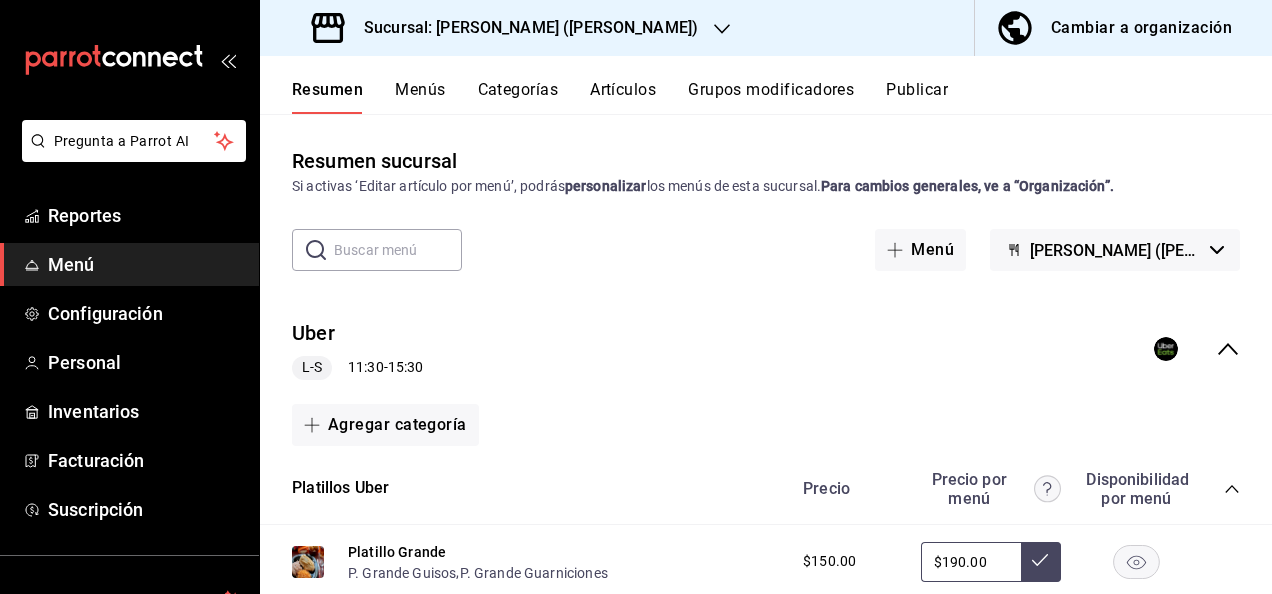 click 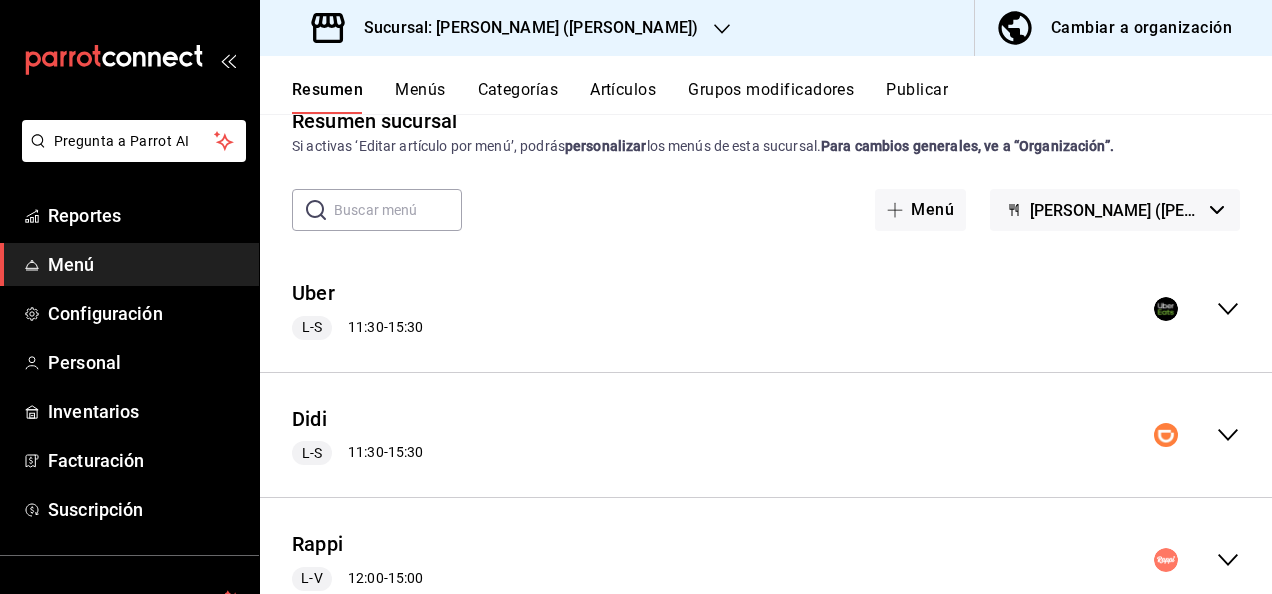 scroll, scrollTop: 213, scrollLeft: 0, axis: vertical 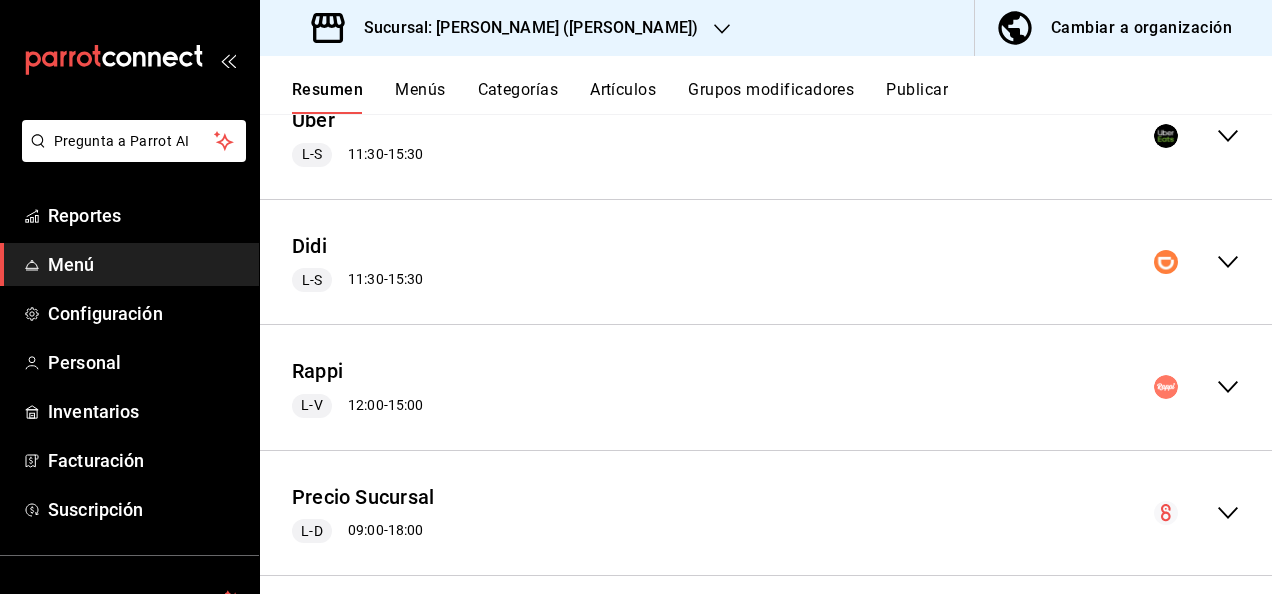 click 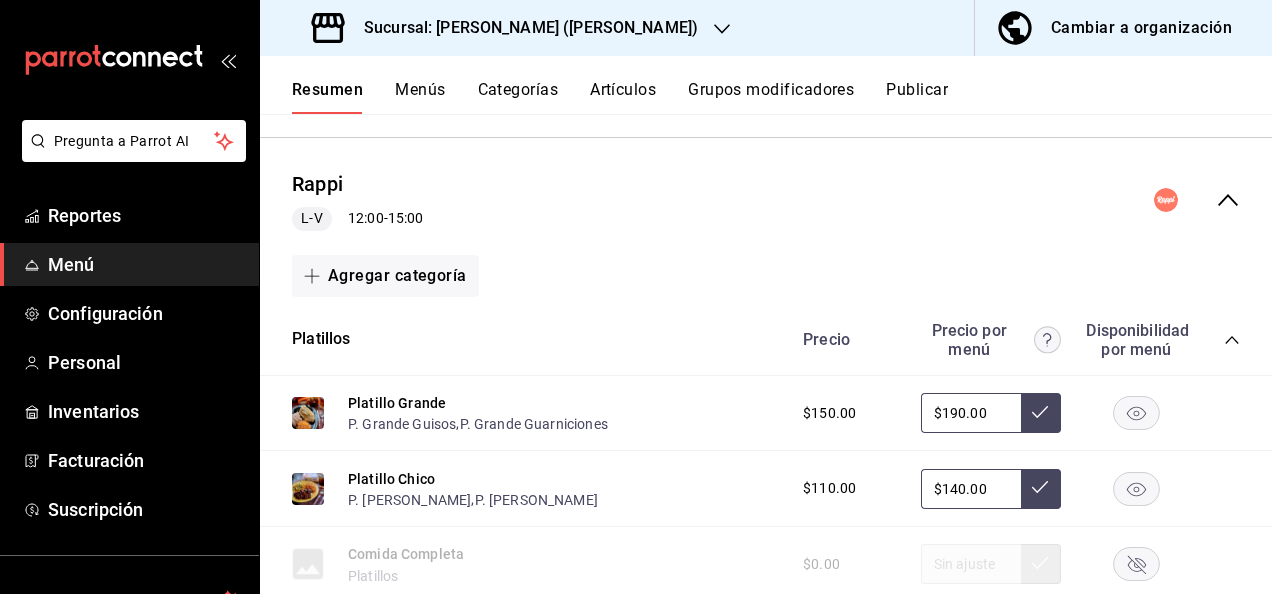 scroll, scrollTop: 573, scrollLeft: 0, axis: vertical 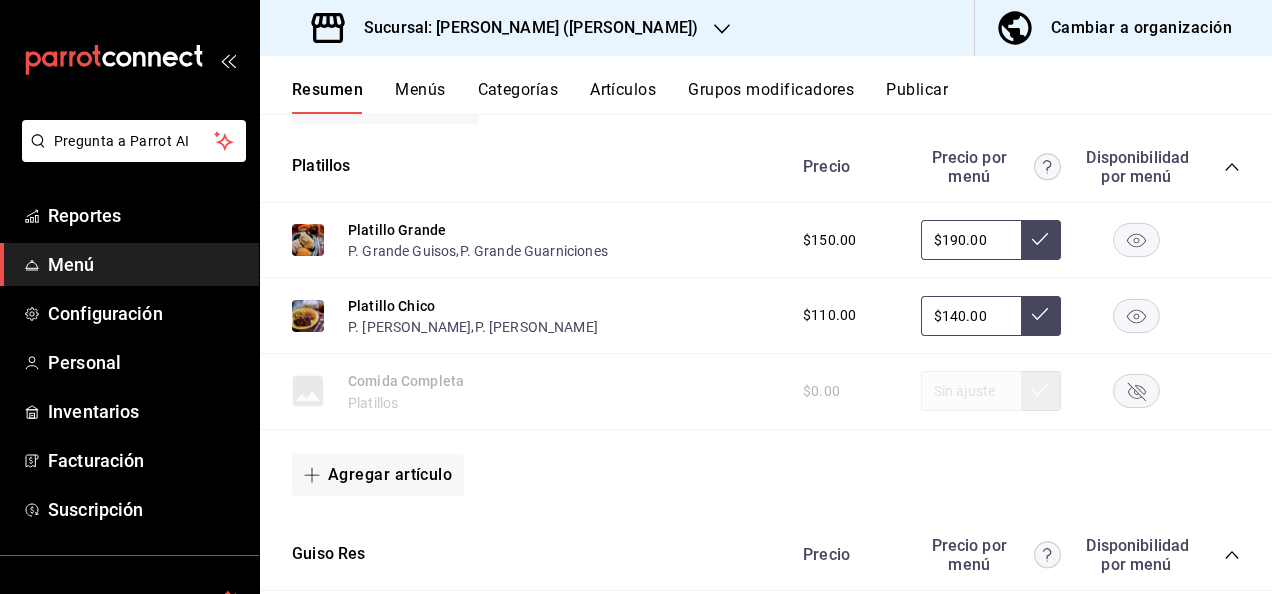 click 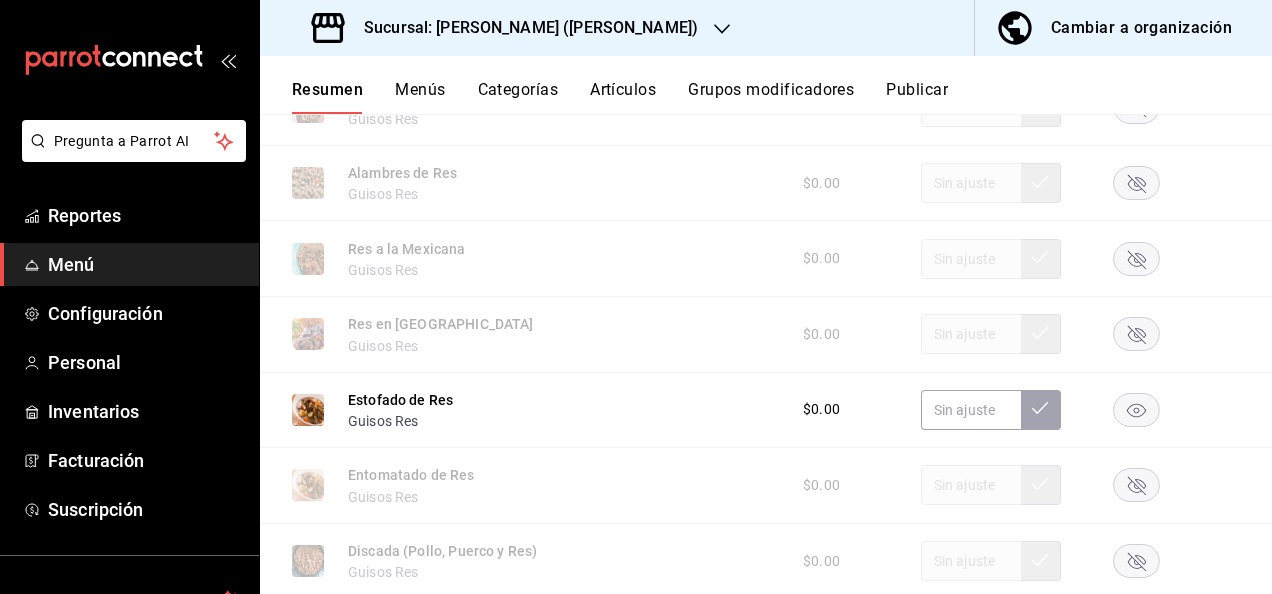 scroll, scrollTop: 1146, scrollLeft: 0, axis: vertical 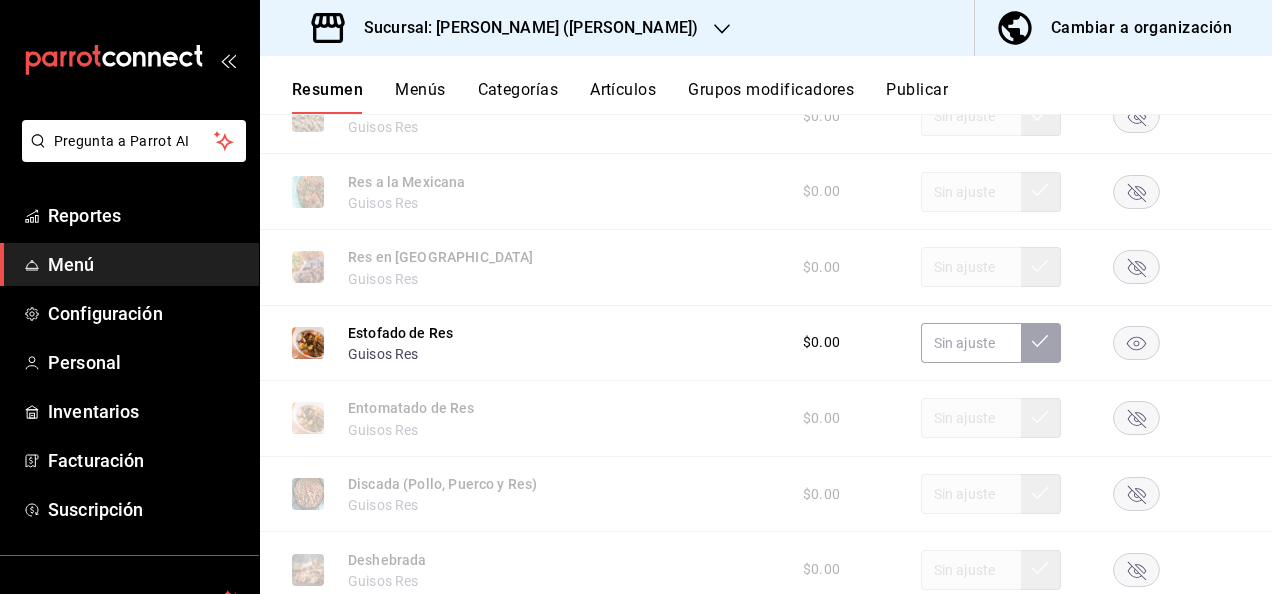 click 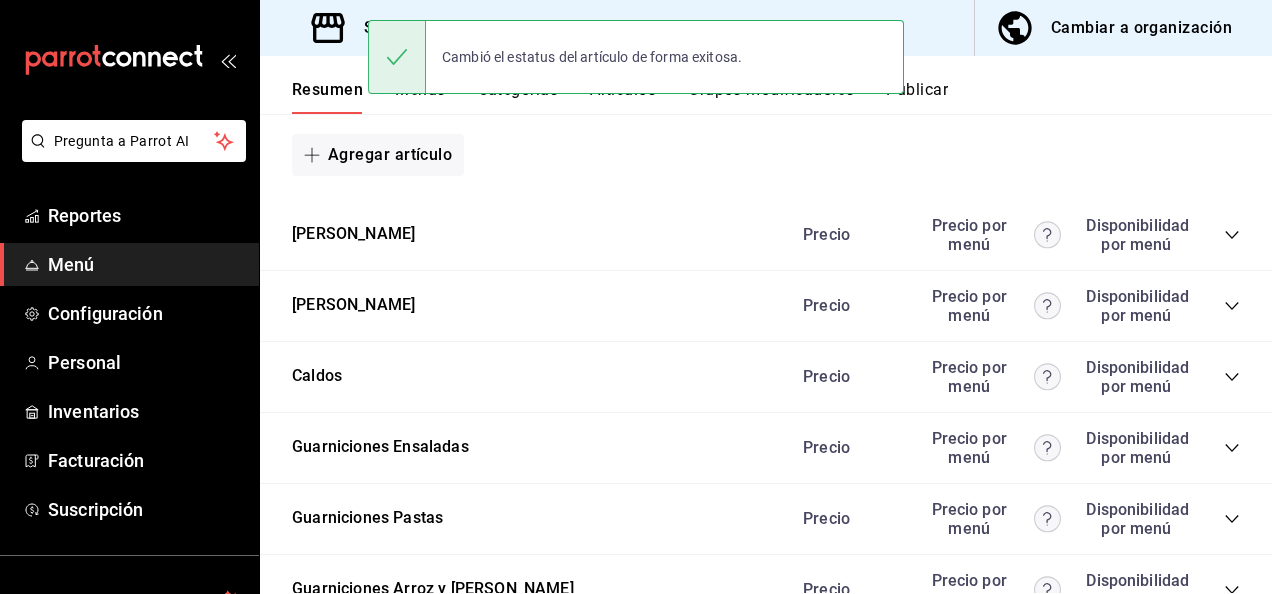 scroll, scrollTop: 1733, scrollLeft: 0, axis: vertical 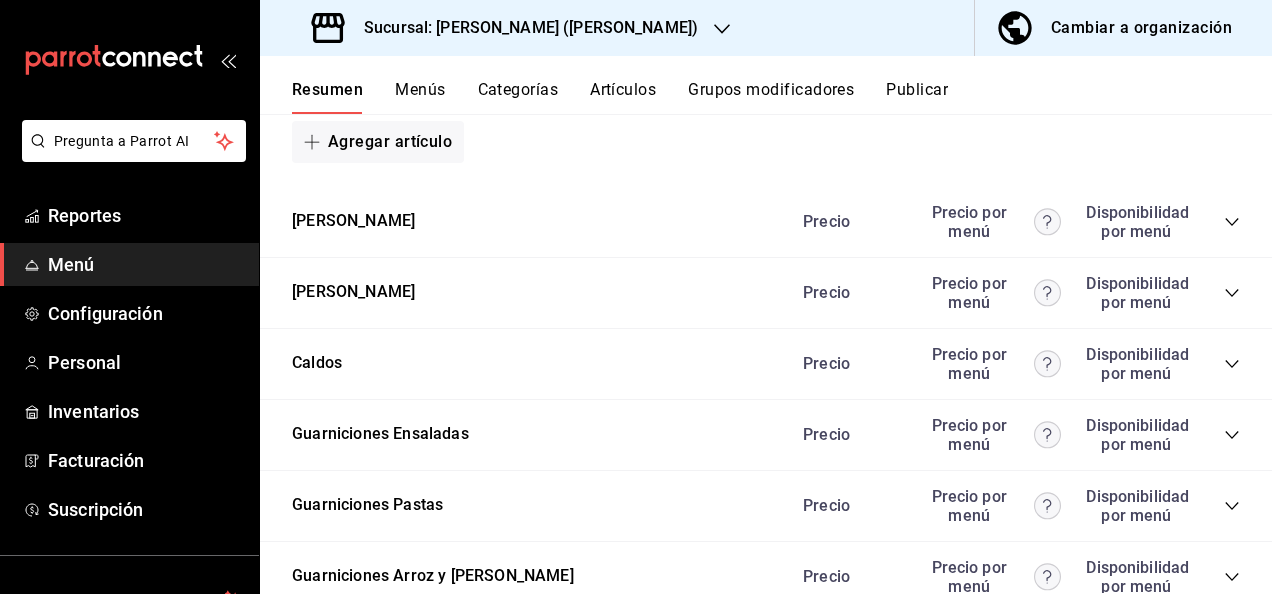 click 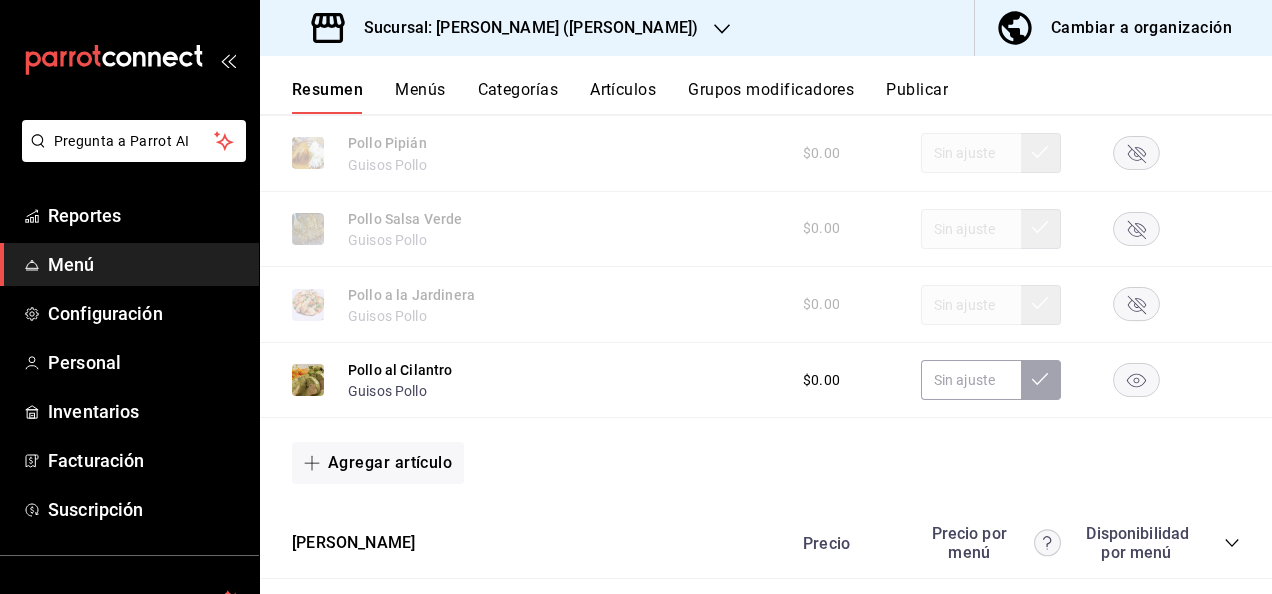 scroll, scrollTop: 2800, scrollLeft: 0, axis: vertical 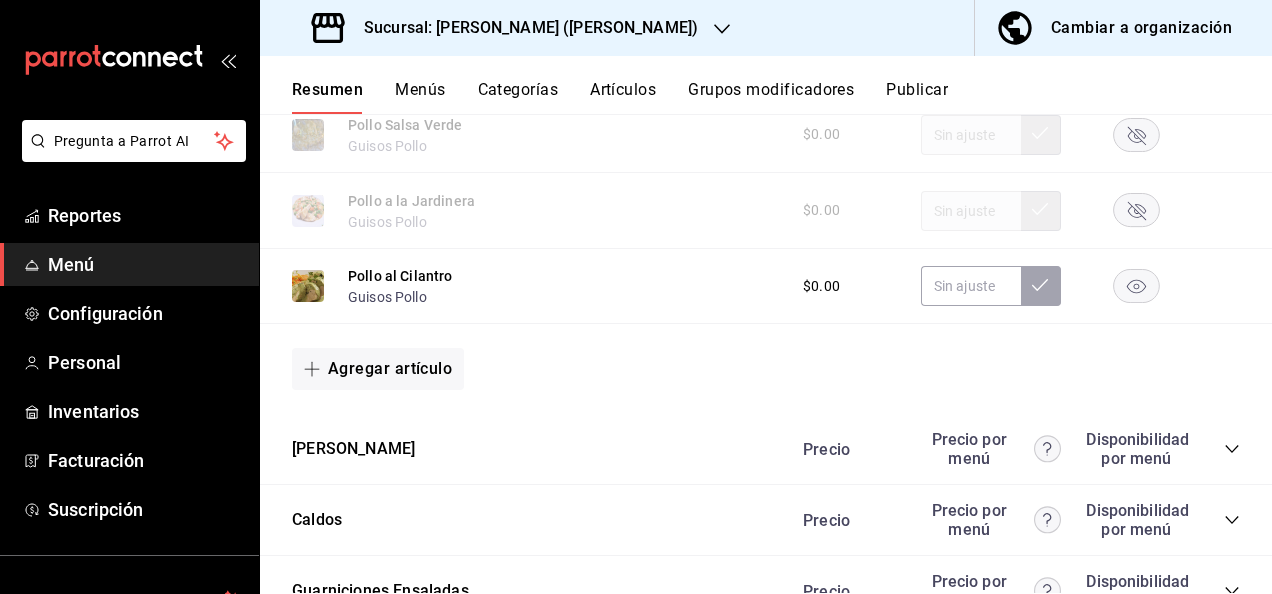 click 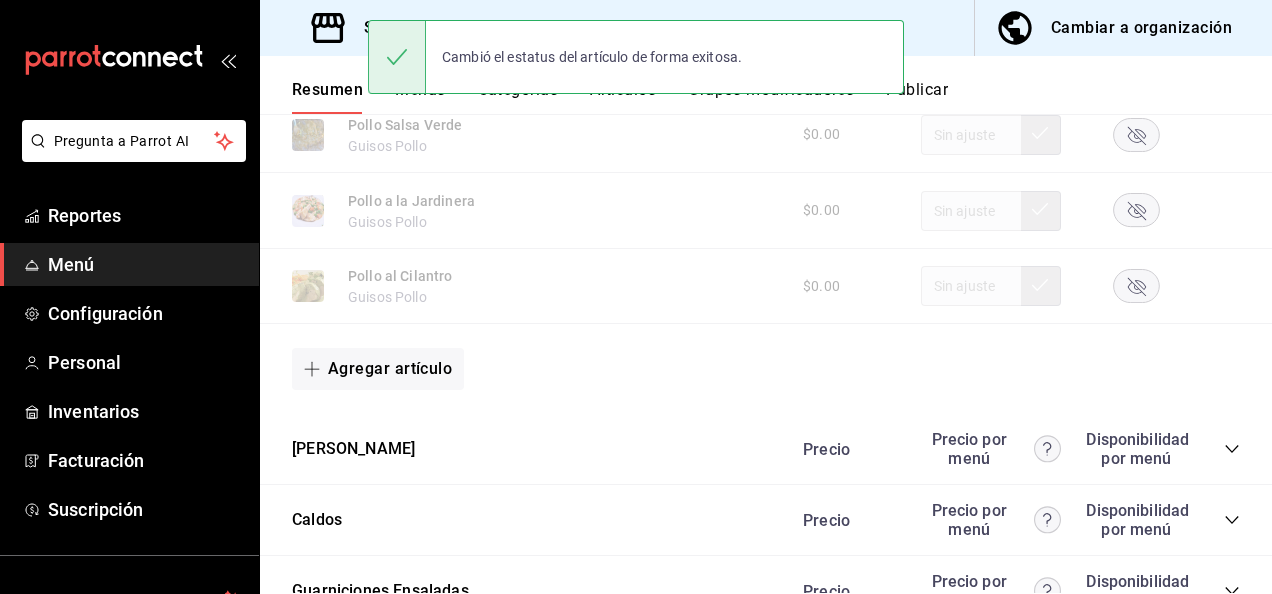 click 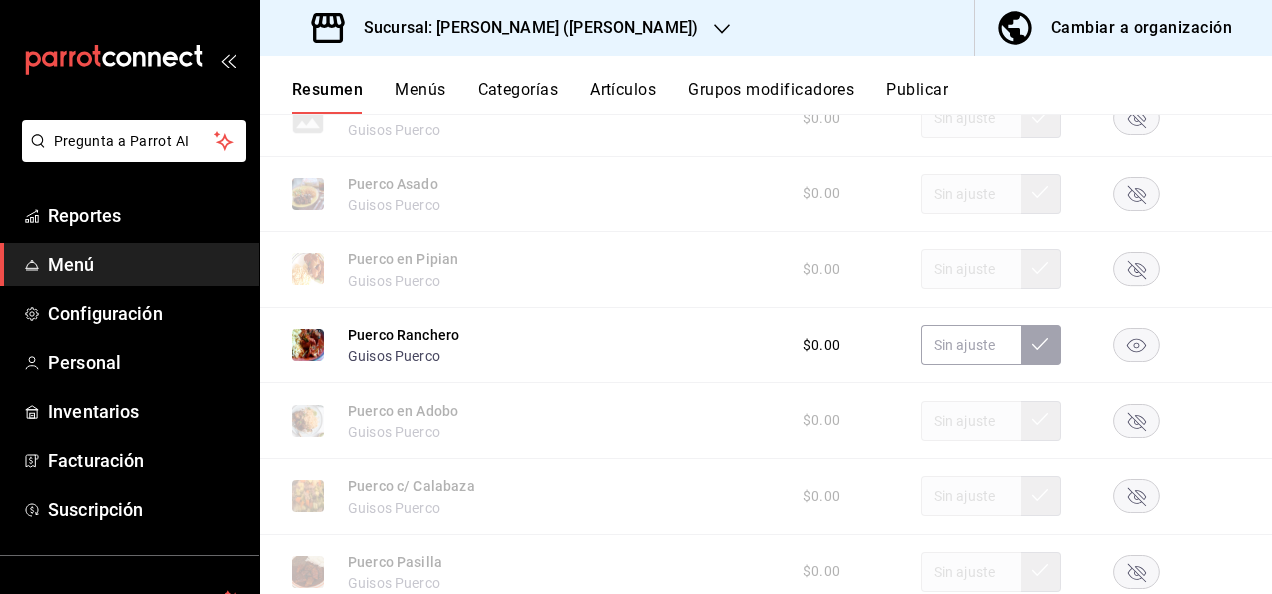 scroll, scrollTop: 3360, scrollLeft: 0, axis: vertical 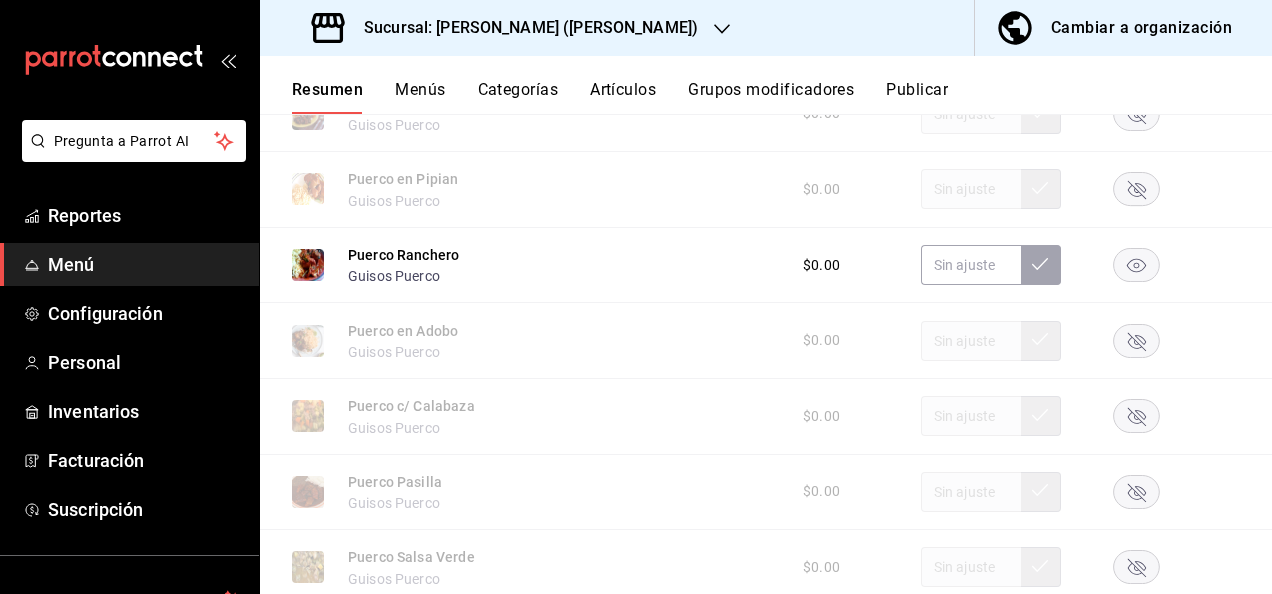 click 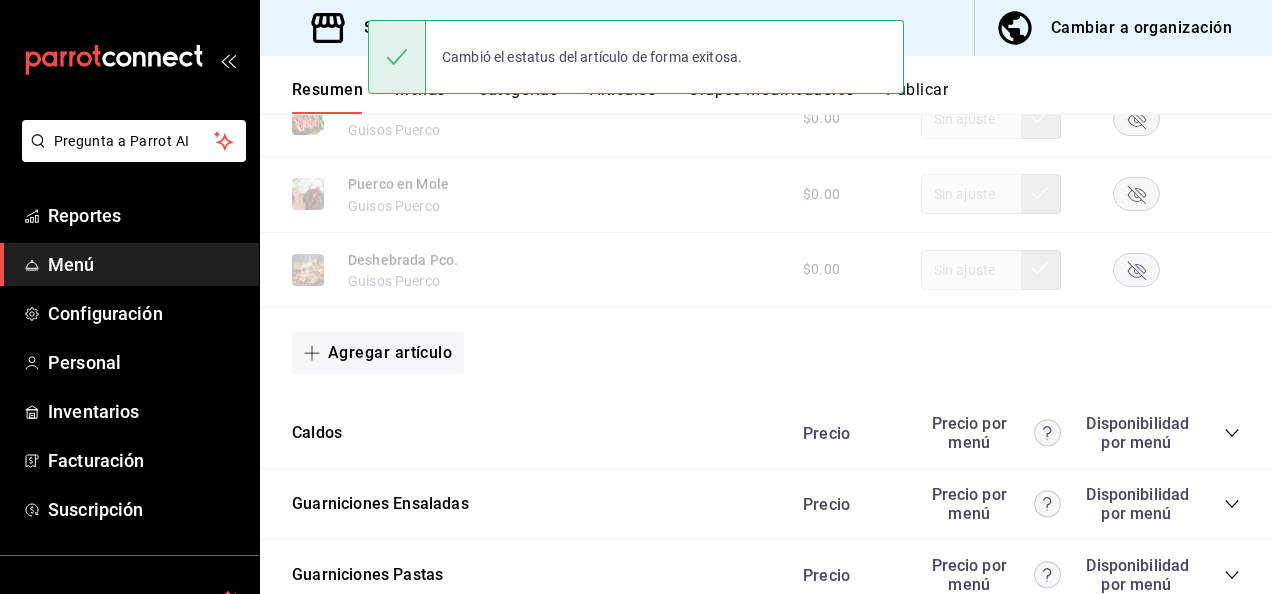 scroll, scrollTop: 4066, scrollLeft: 0, axis: vertical 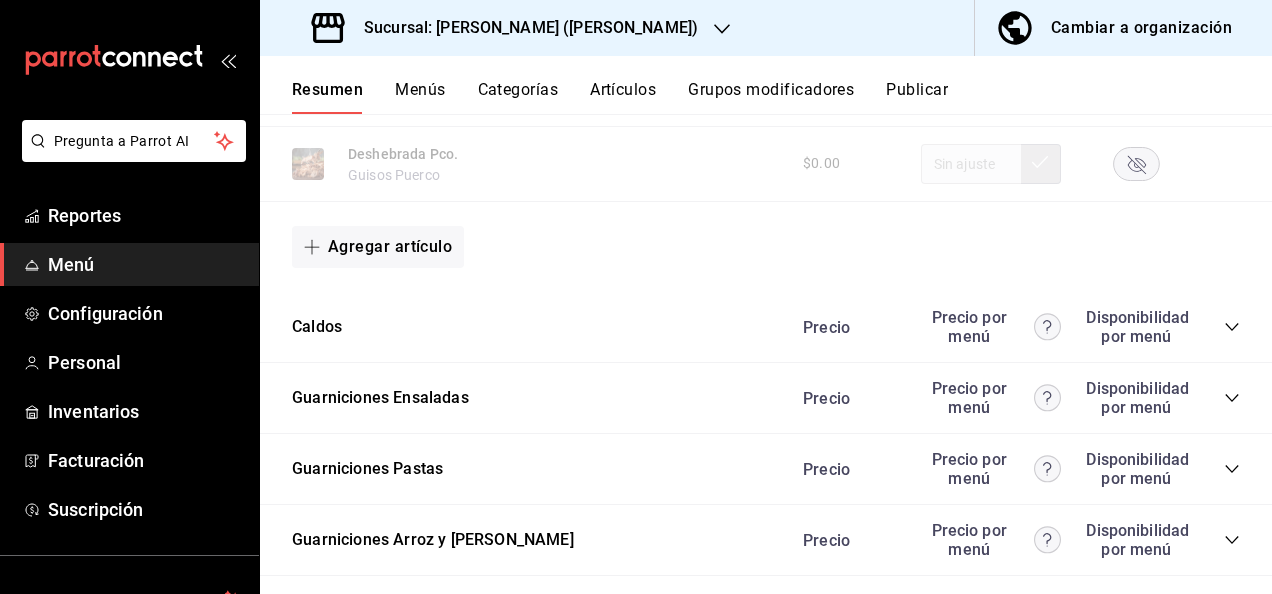 click 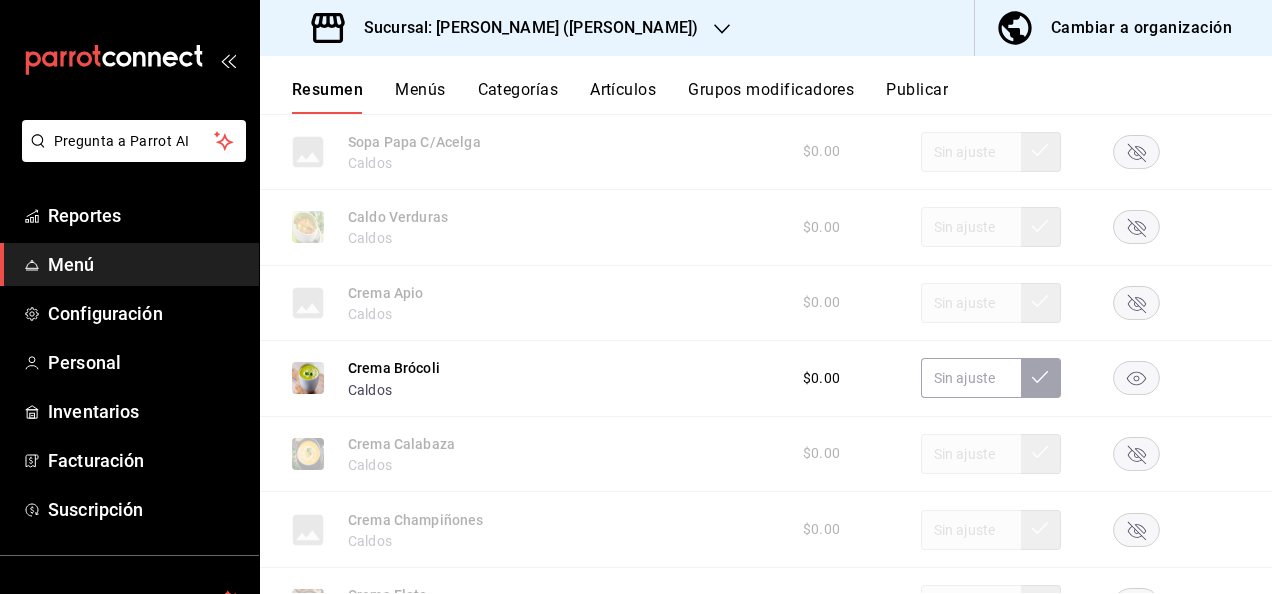 scroll, scrollTop: 4613, scrollLeft: 0, axis: vertical 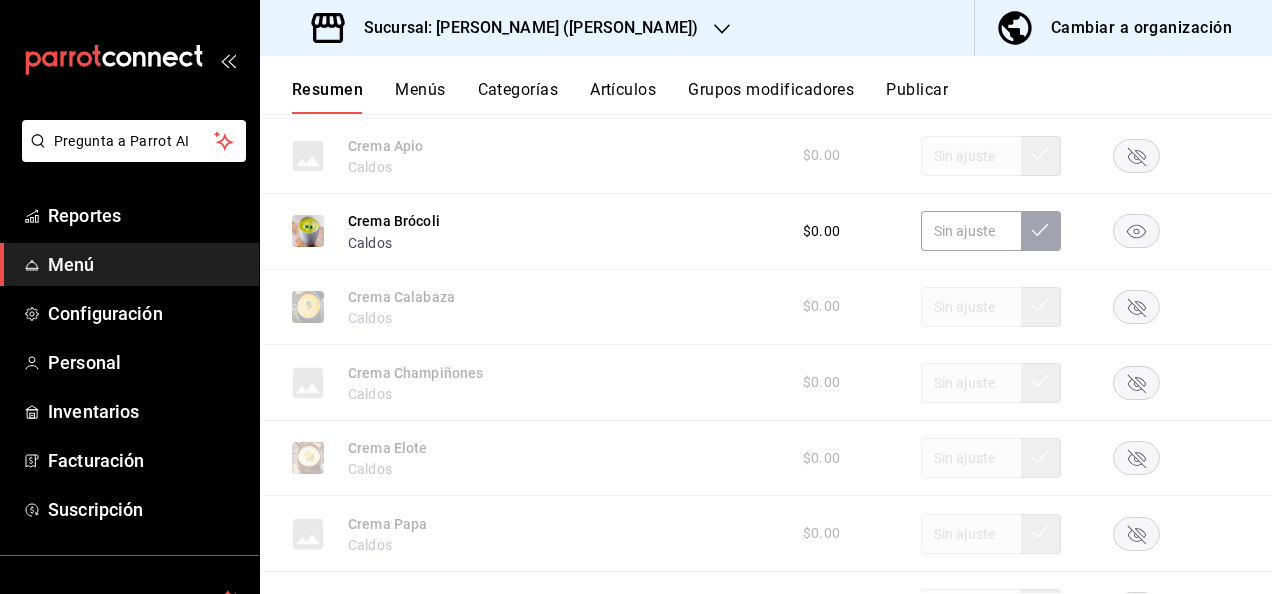 click 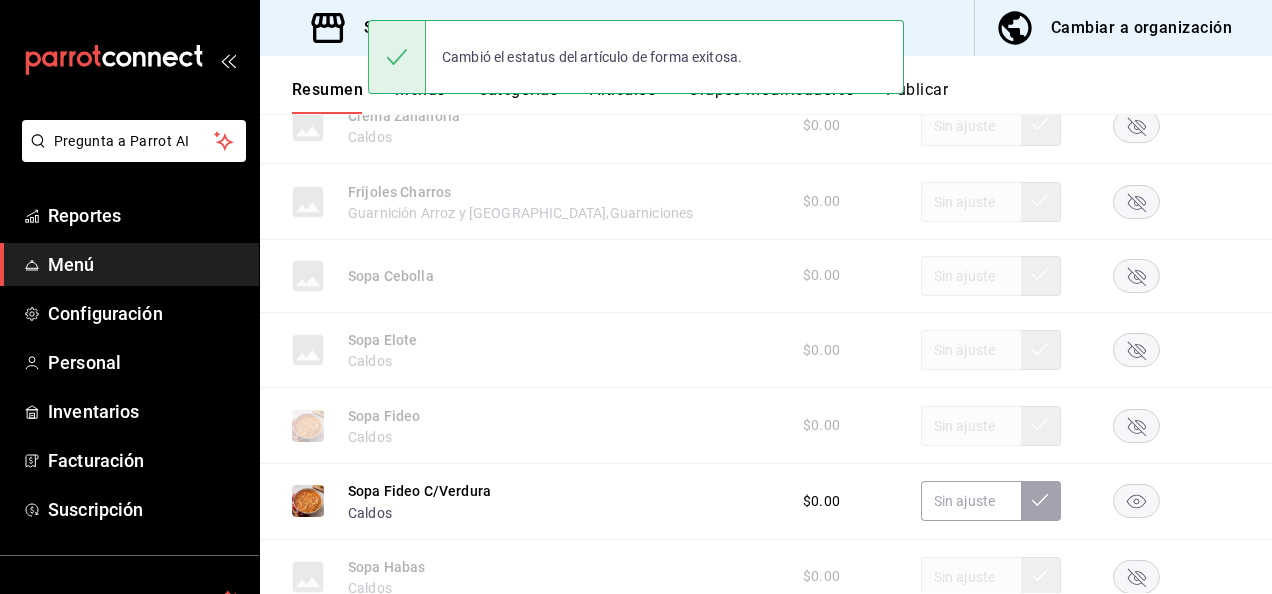 scroll, scrollTop: 5360, scrollLeft: 0, axis: vertical 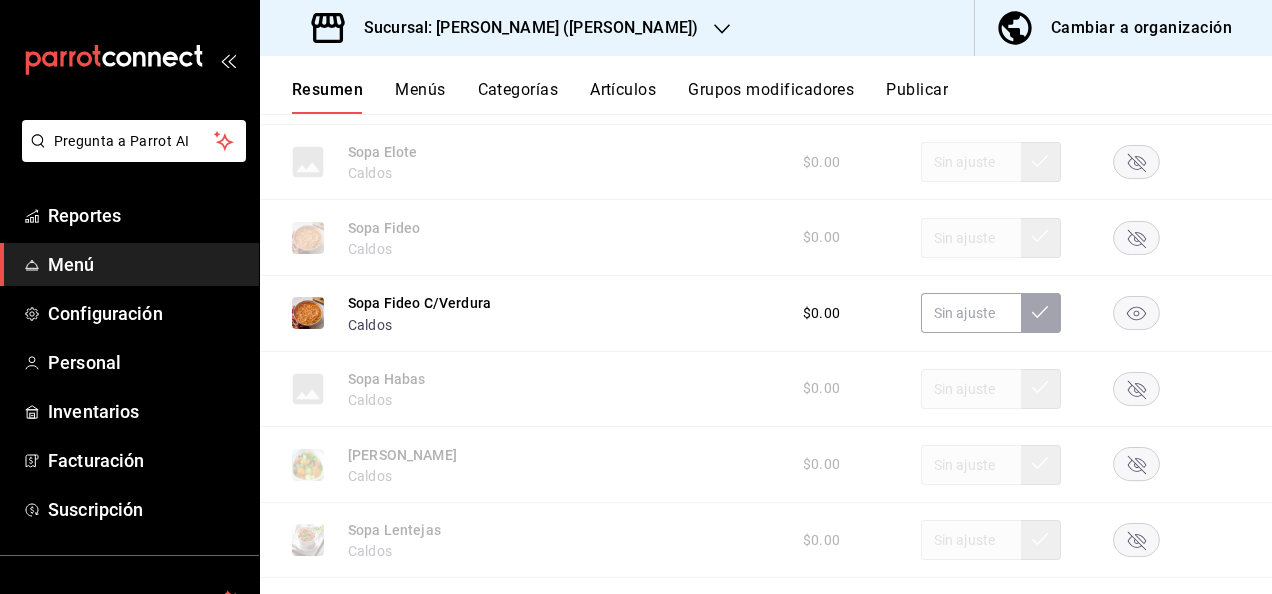click 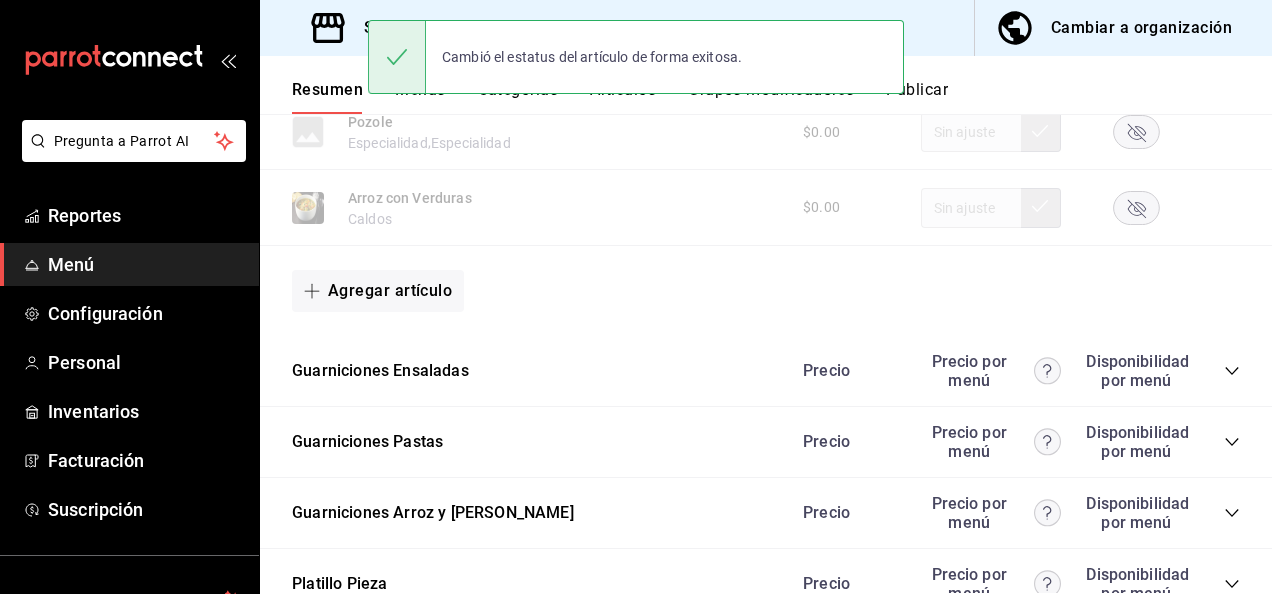 scroll, scrollTop: 6186, scrollLeft: 0, axis: vertical 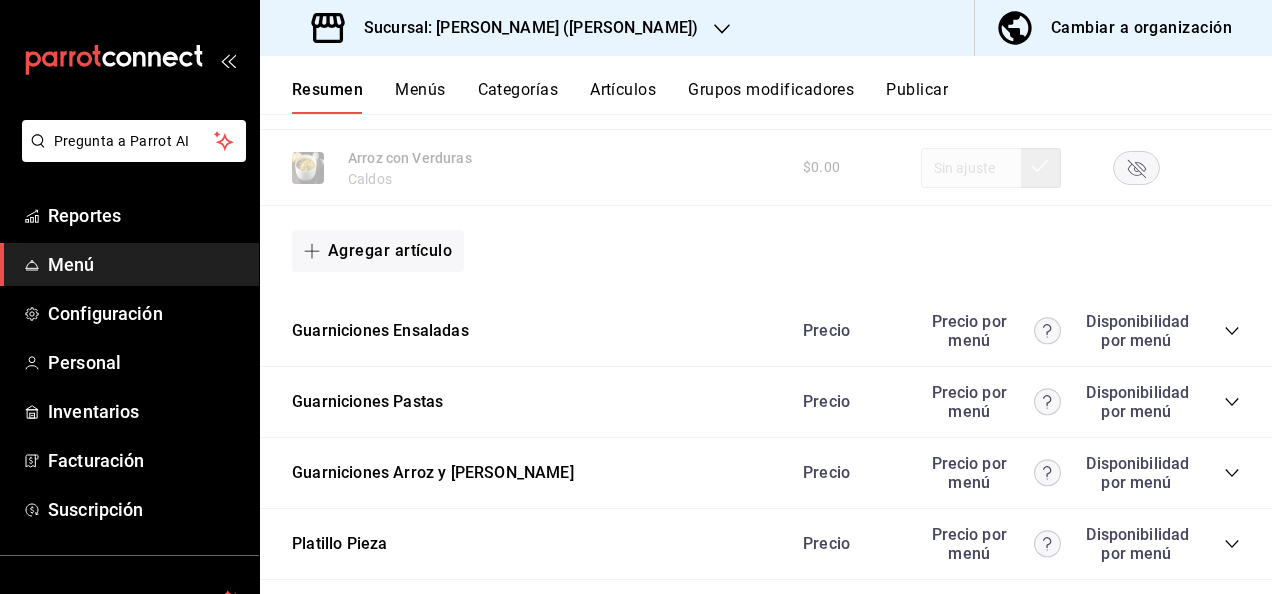 click 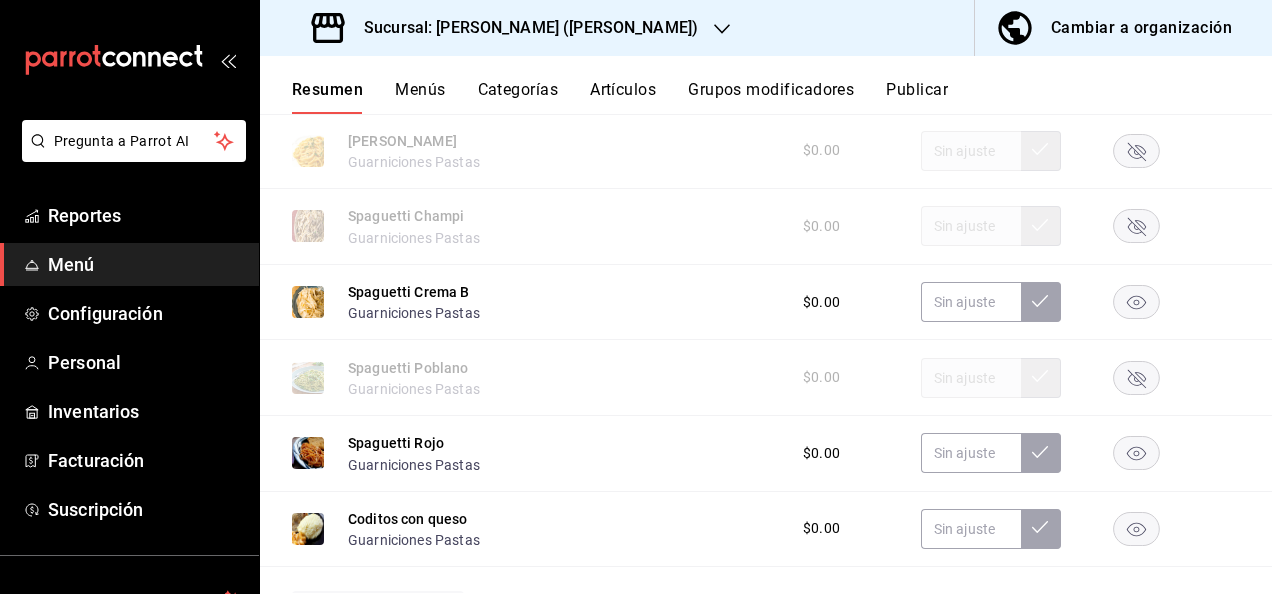 scroll, scrollTop: 6666, scrollLeft: 0, axis: vertical 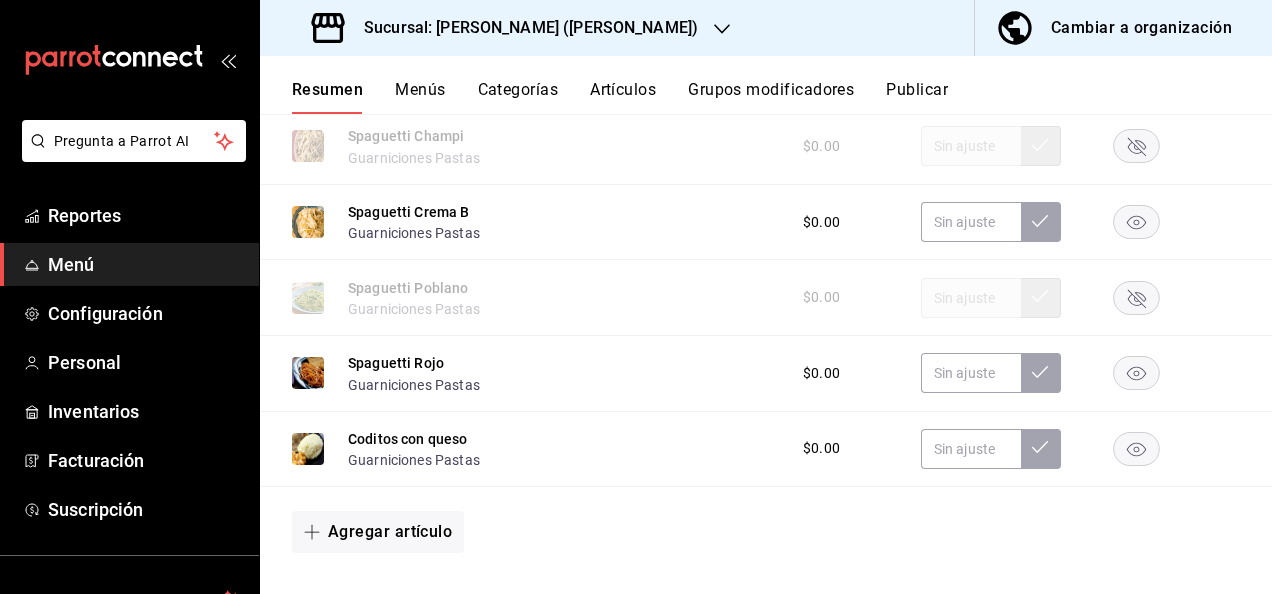 click 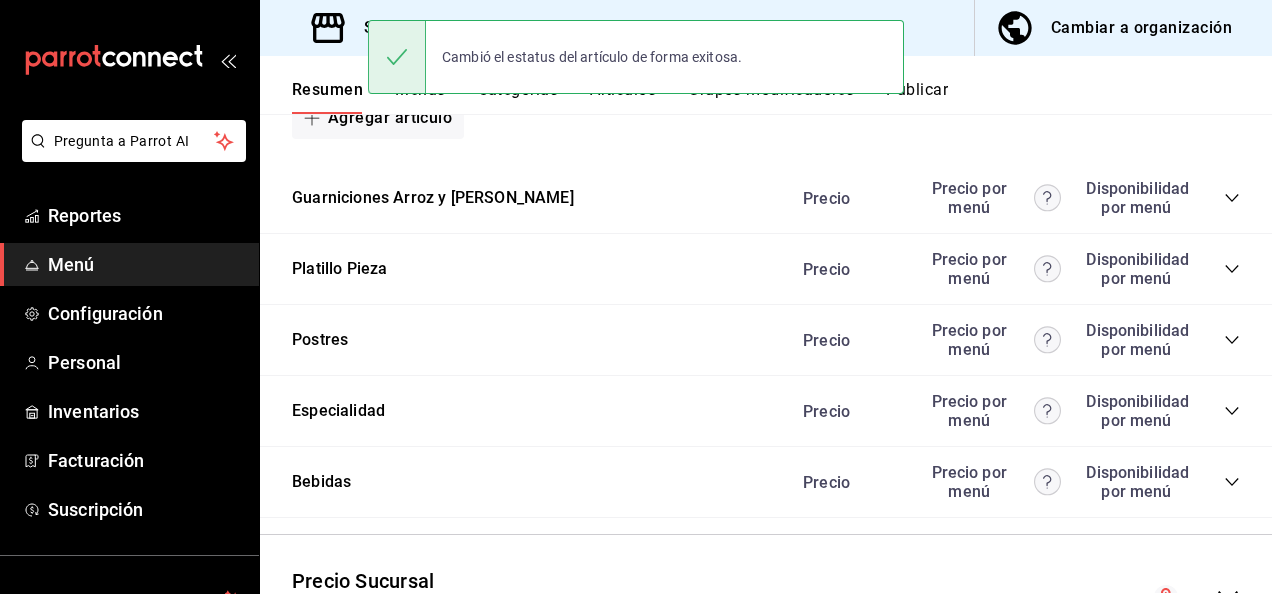 scroll, scrollTop: 7160, scrollLeft: 0, axis: vertical 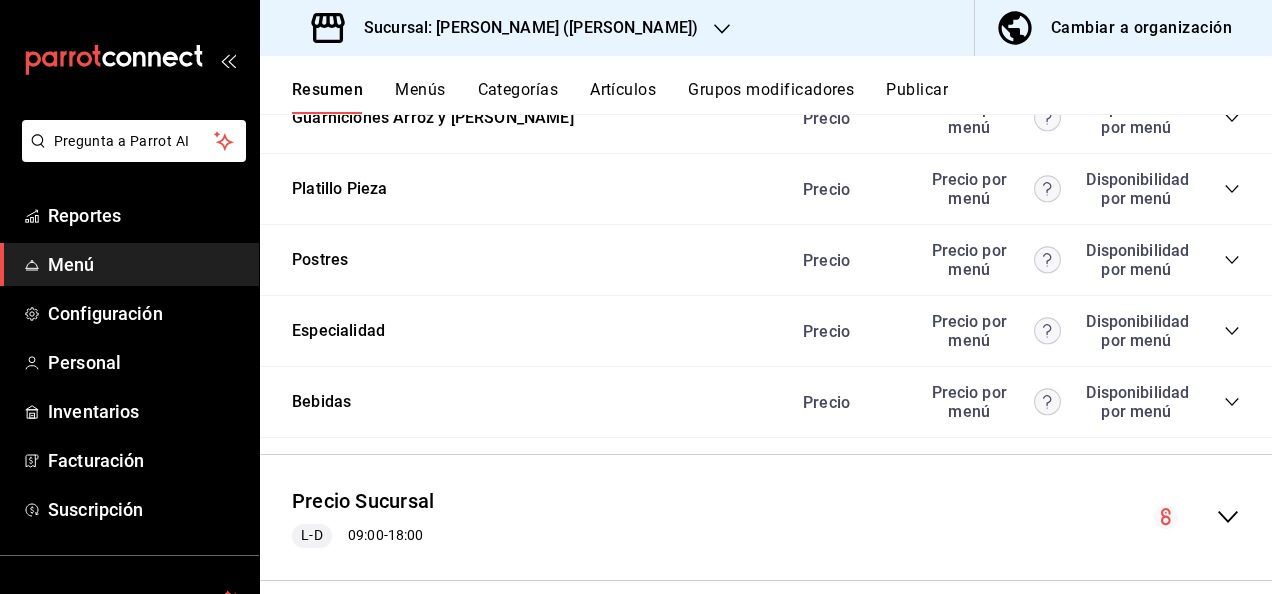 click 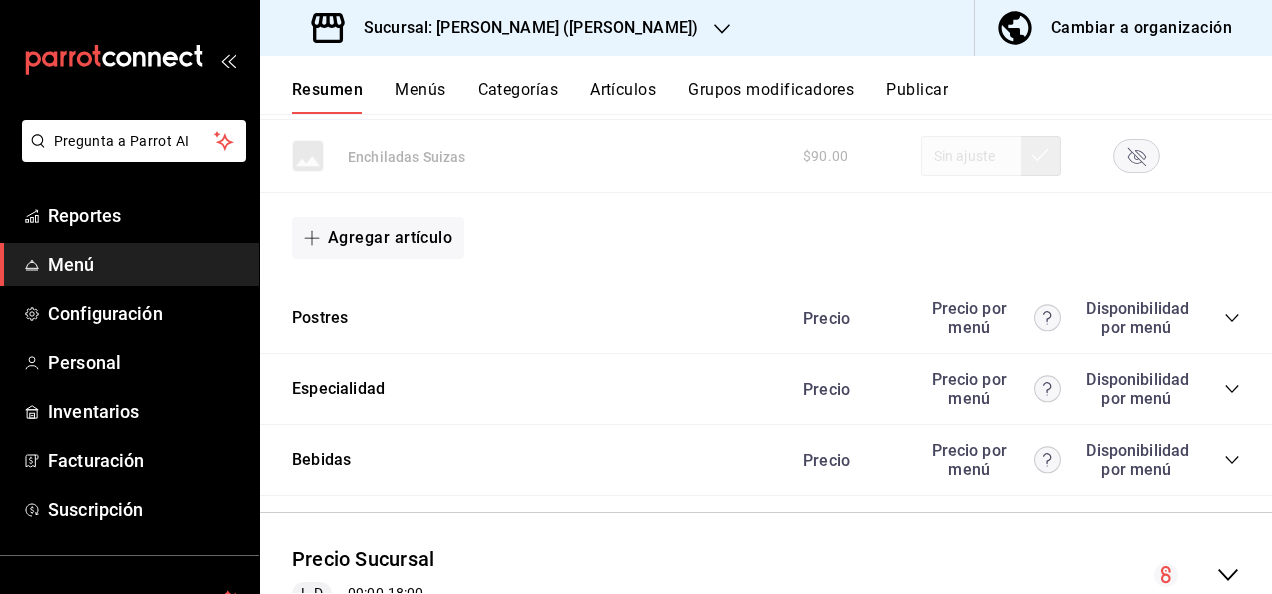 scroll, scrollTop: 8732, scrollLeft: 0, axis: vertical 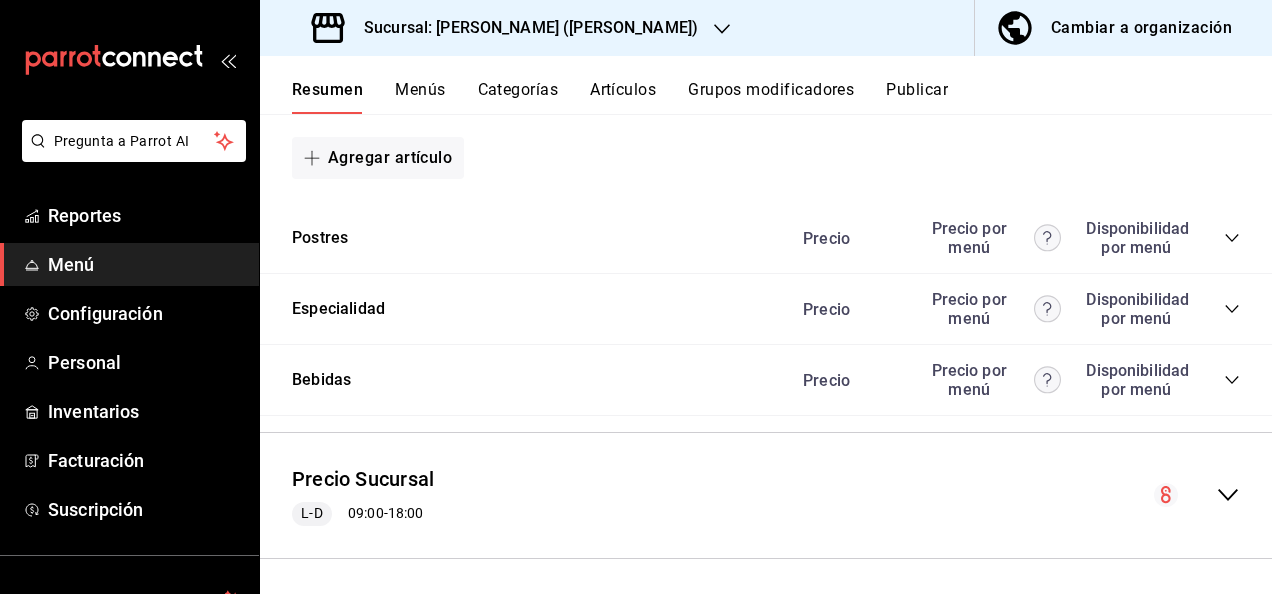 click on "Publicar" at bounding box center [917, 97] 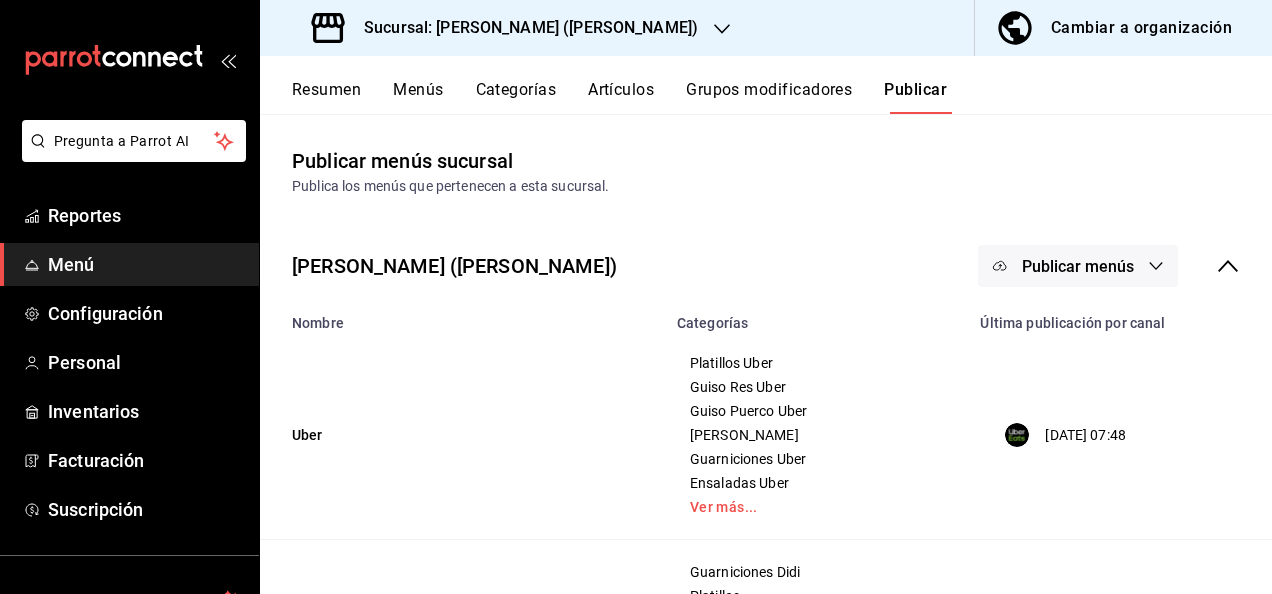 click on "Publicar menús" at bounding box center [1078, 266] 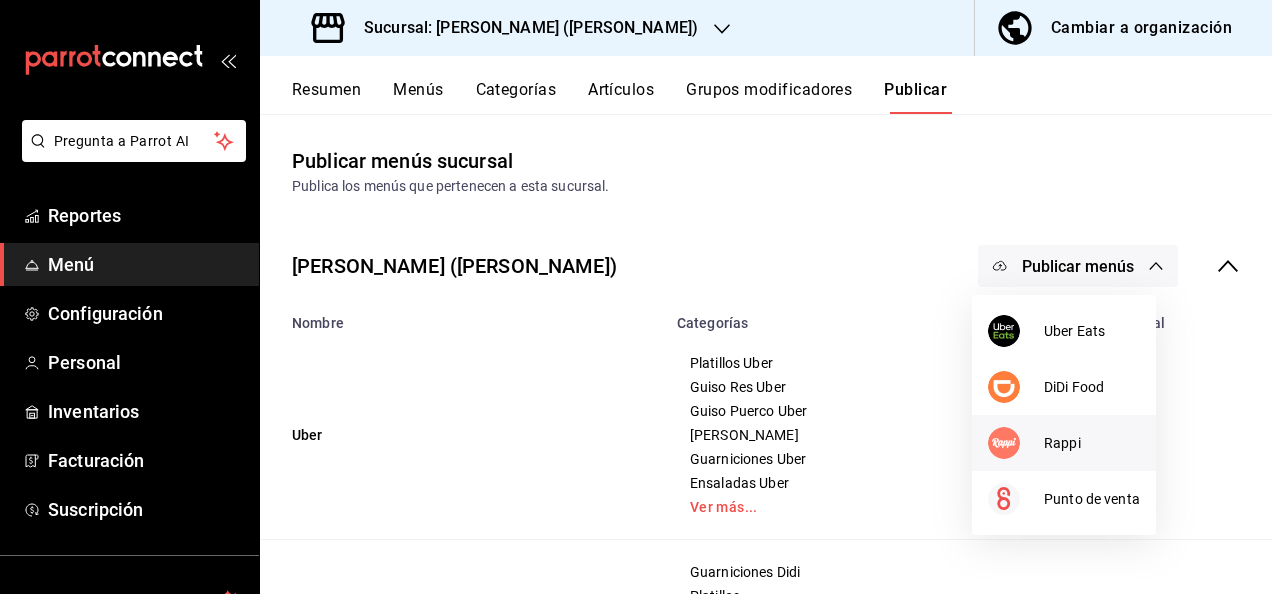 click at bounding box center [1016, 443] 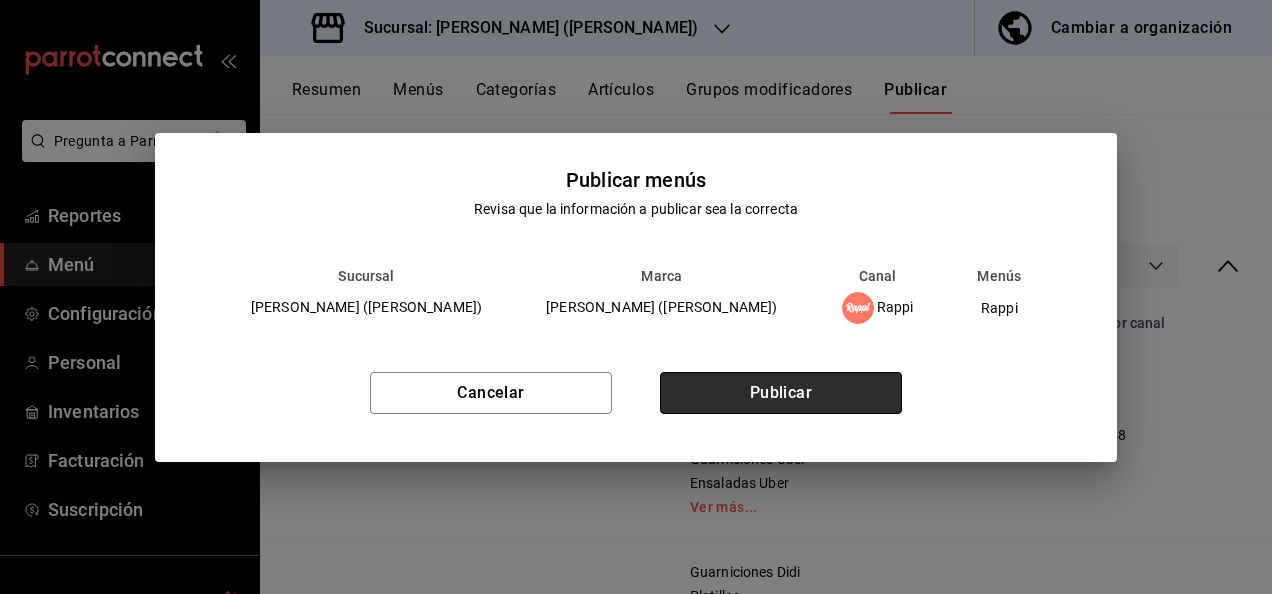 click on "Publicar" at bounding box center (781, 393) 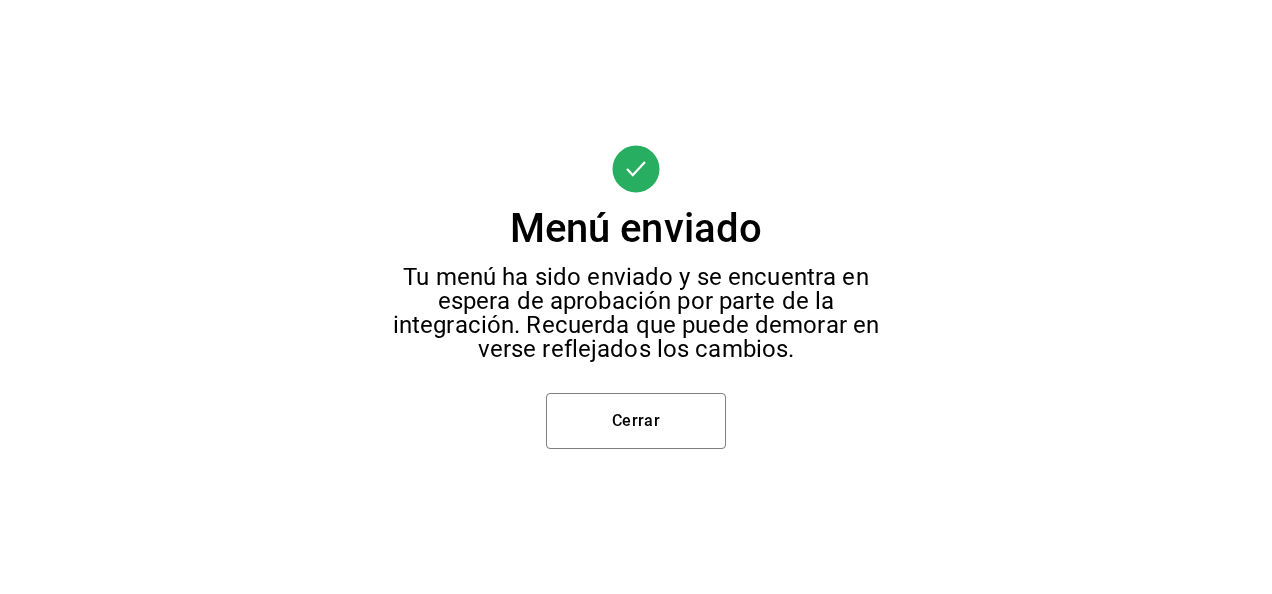 click on "Menú enviado Tu menú ha sido enviado y se encuentra en espera de aprobación por parte de la integración. Recuerda que puede demorar en verse reflejados los cambios. Cerrar" at bounding box center (636, 297) 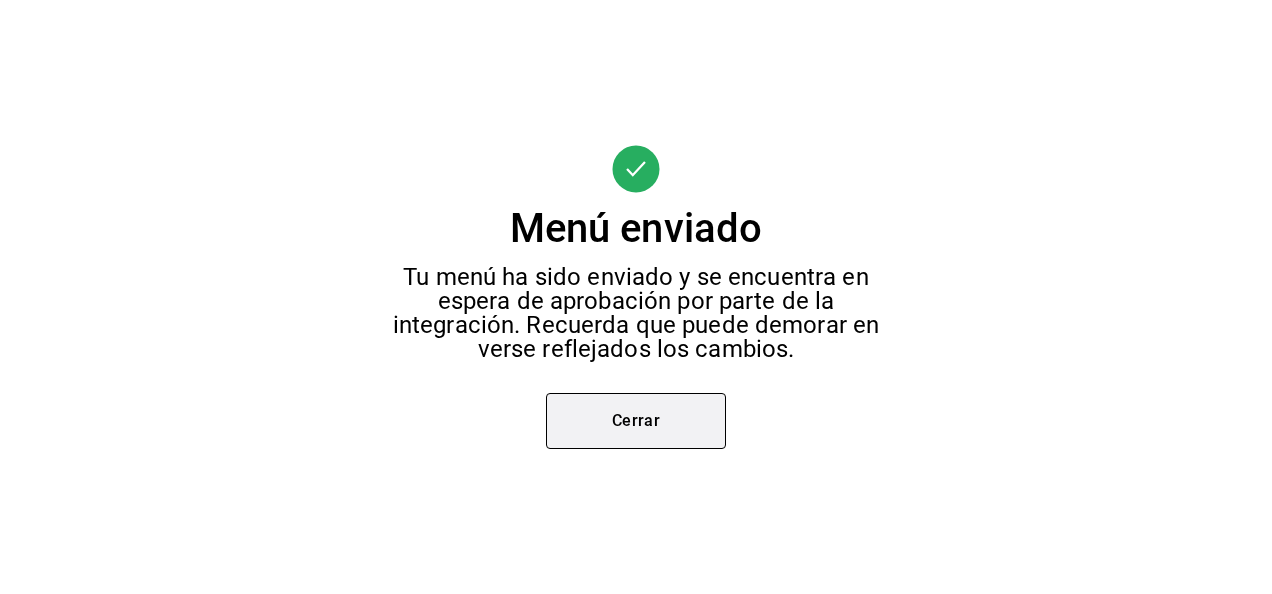 click on "Cerrar" at bounding box center [636, 421] 